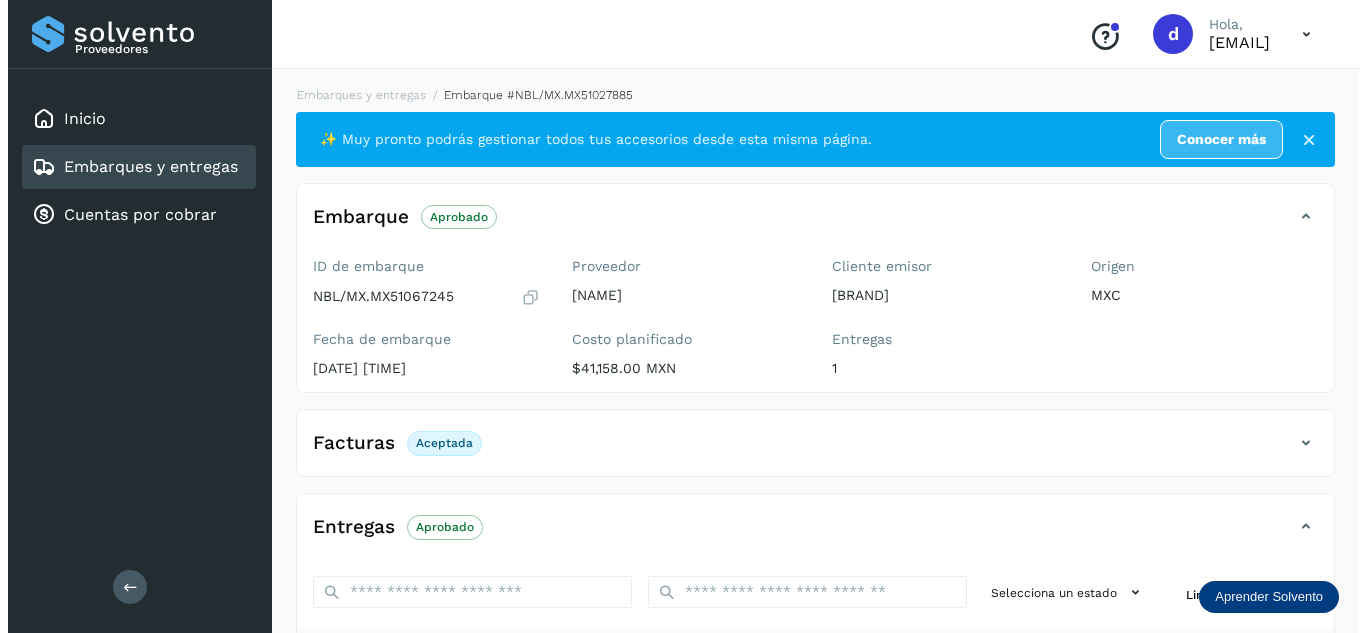 scroll, scrollTop: 0, scrollLeft: 0, axis: both 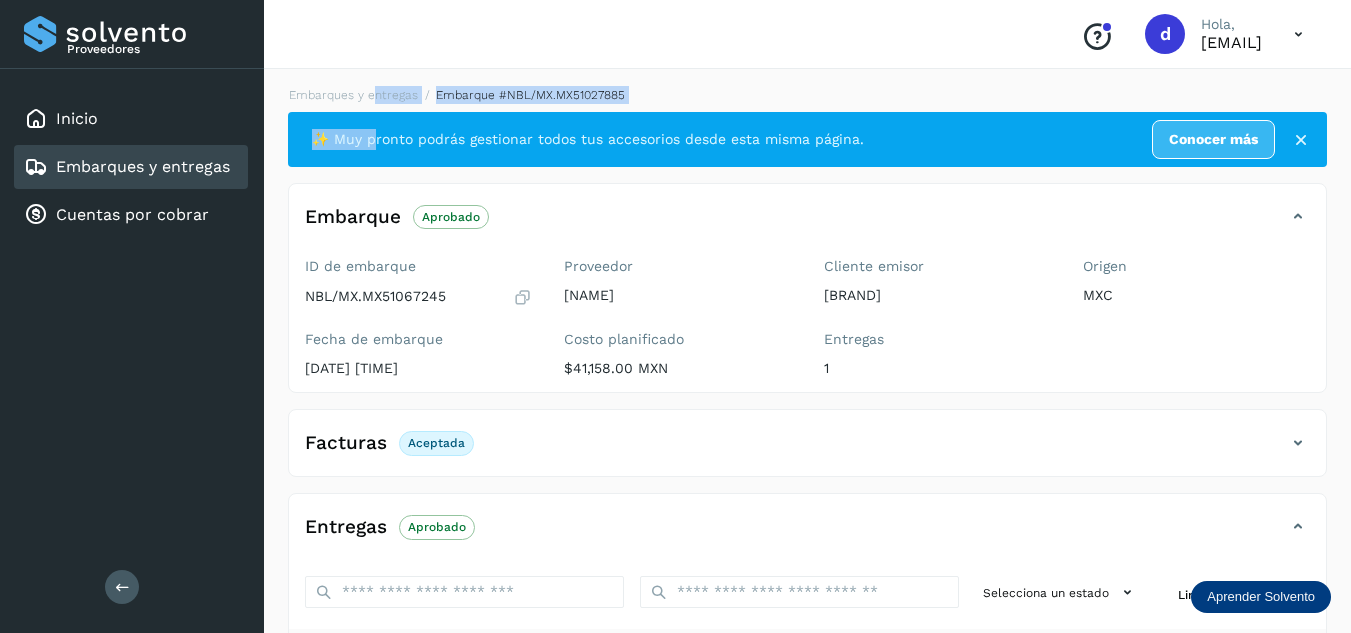click on "Embarques y entregas Embarque #[ID]  ✨ Muy pronto podrás gestionar todos tus accesorios desde esta misma página. Conocer más Embarque Aprobado
Verifica el estado de la factura o entregas asociadas a este embarque
ID de embarque #[ID] Fecha de embarque [DATE] [TIME] Proveedor [PROVIDER] Costo planificado  $[PRICE] MXN  Cliente emisor [CLIENT] Entregas [NUMBER] Origen [ORIGIN] Facturas Aceptada Facturas Estado XML Aceptada Entregas Aprobado Selecciona un estado Limpiar filtros POD
El tamaño máximo de archivo es de 20 Mb.
Estado ID de entrega [ID] Cliente receptor [CLIENT] Destino: [CITY] PDF [ID] PDF Destino: [CITY] Aprobado Filtros por página : ** ** ** [NUMBER] - [NUMBER] de [NUMBER]" at bounding box center [807, 504] 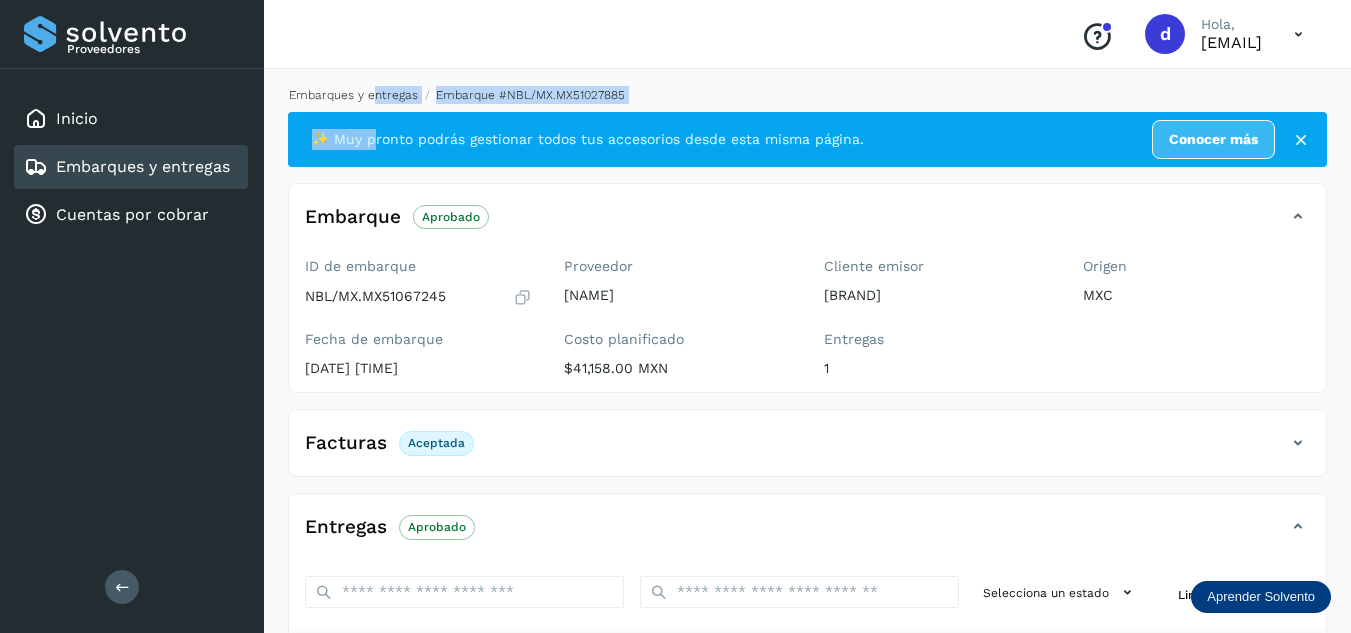click on "Embarques y entregas" at bounding box center [353, 95] 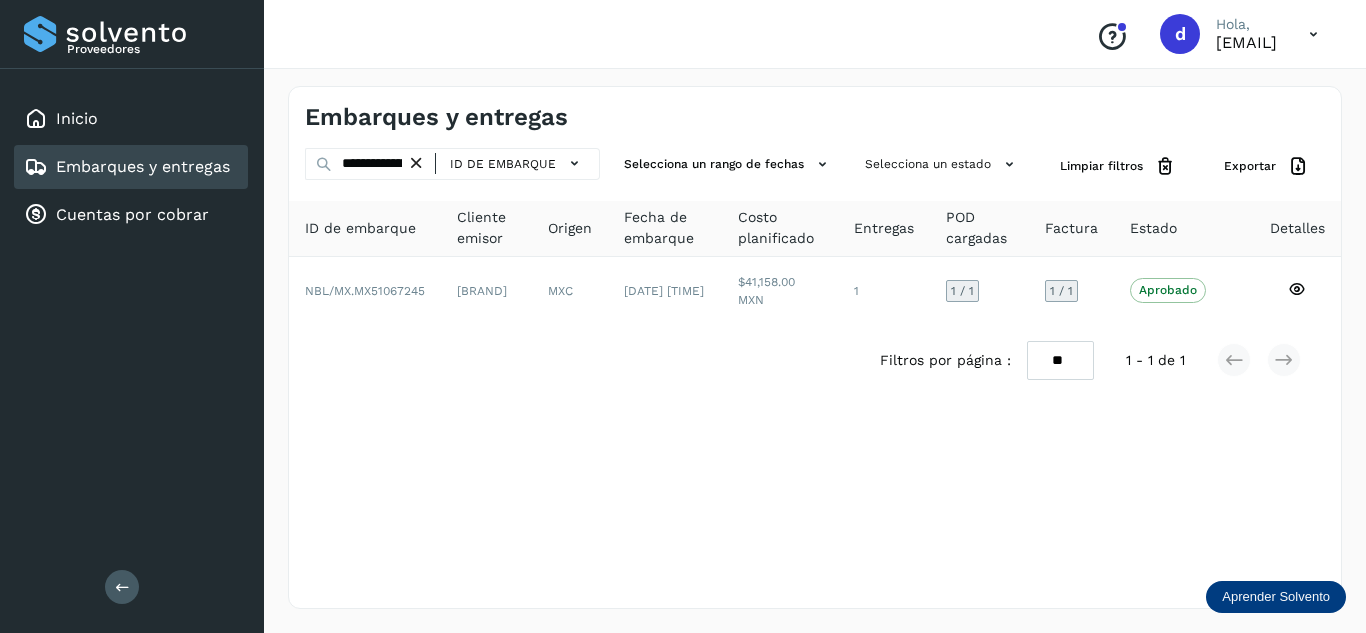 click at bounding box center [416, 163] 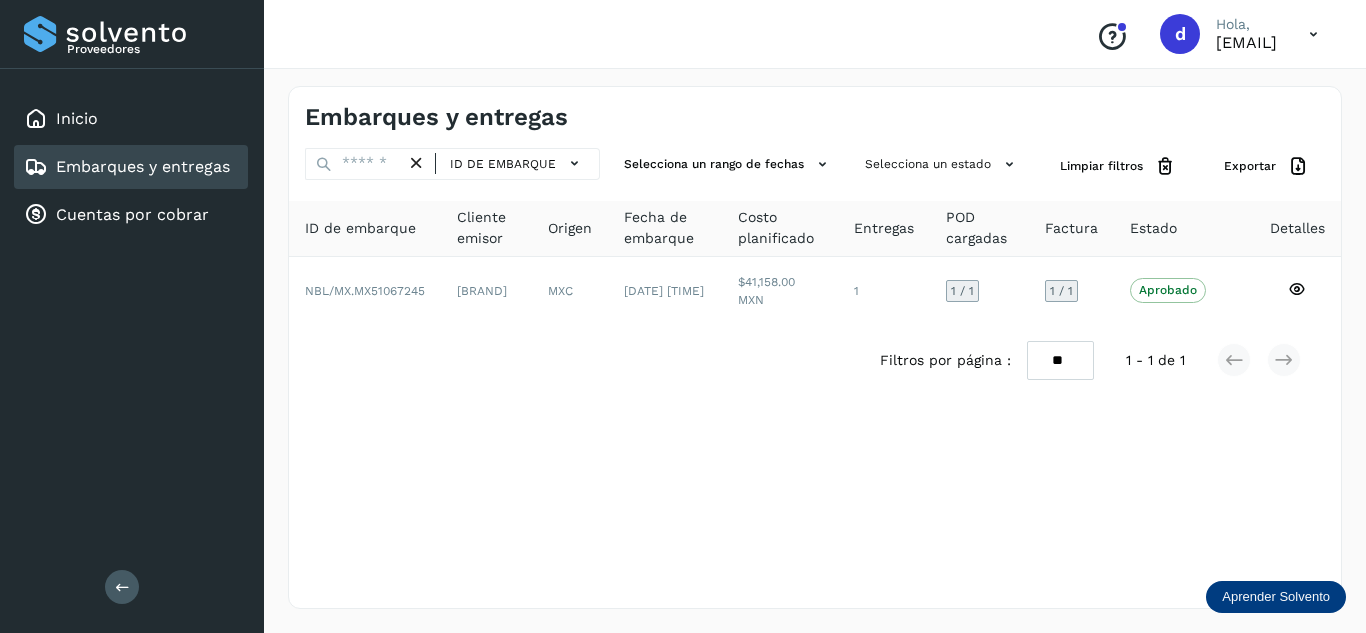click at bounding box center (416, 163) 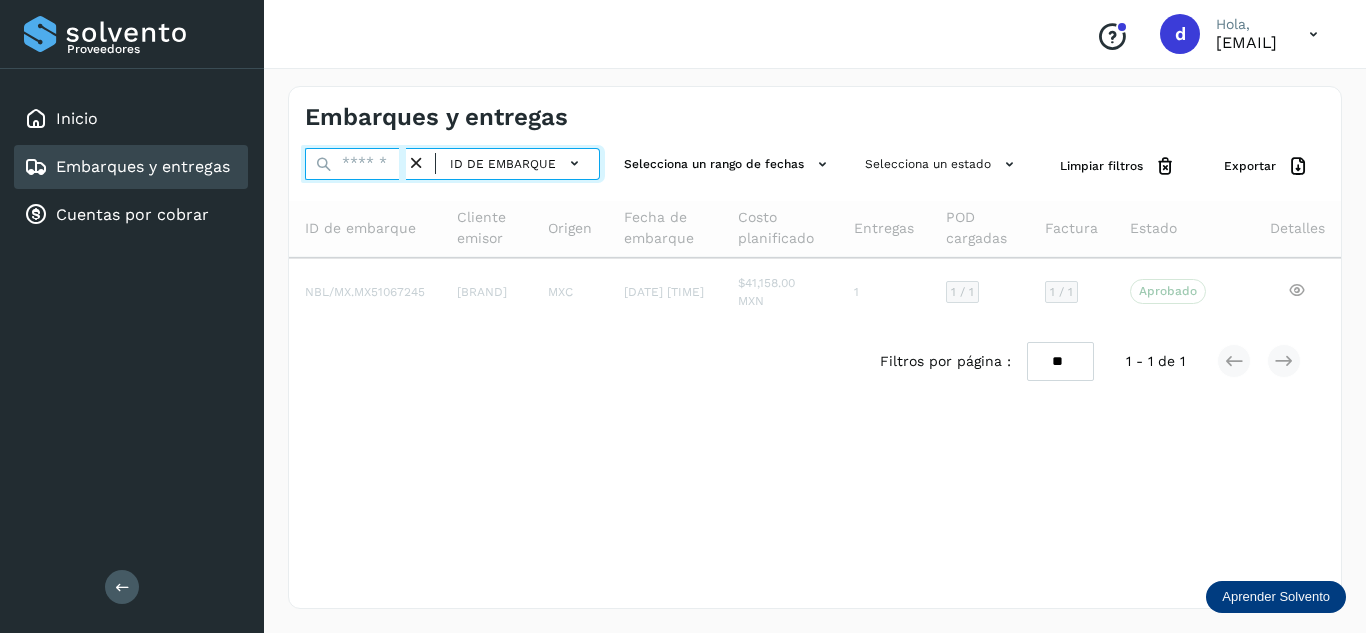 click at bounding box center [355, 164] 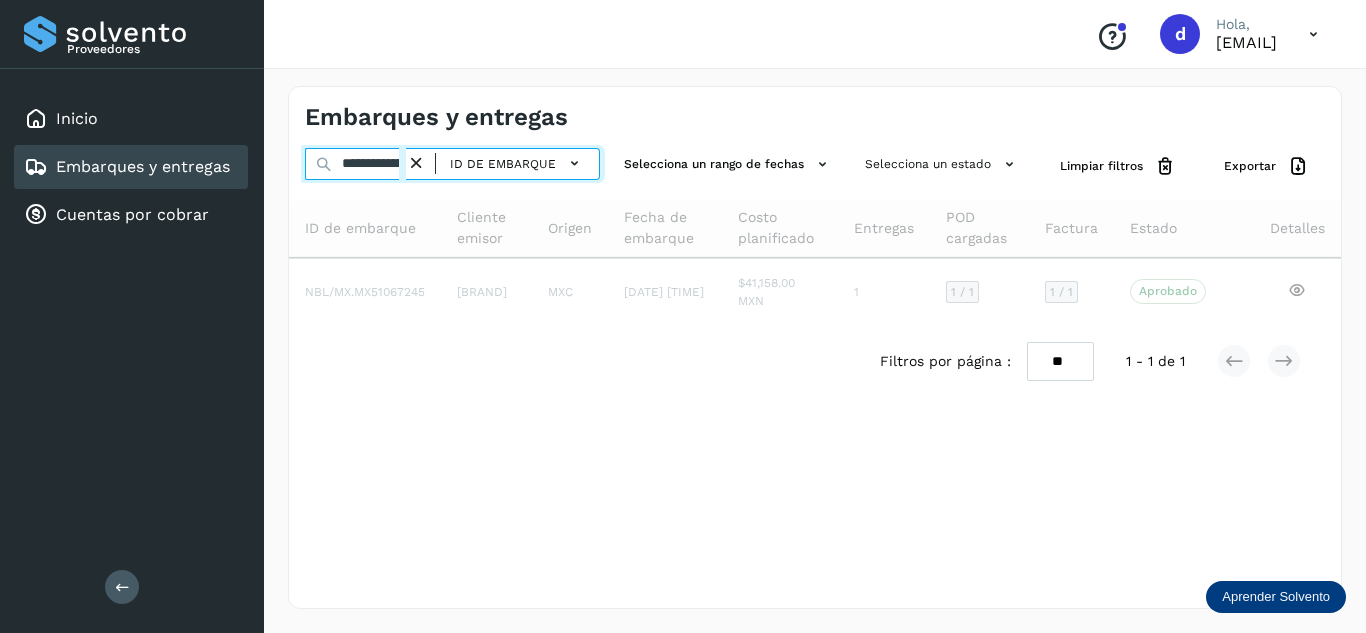 scroll, scrollTop: 0, scrollLeft: 75, axis: horizontal 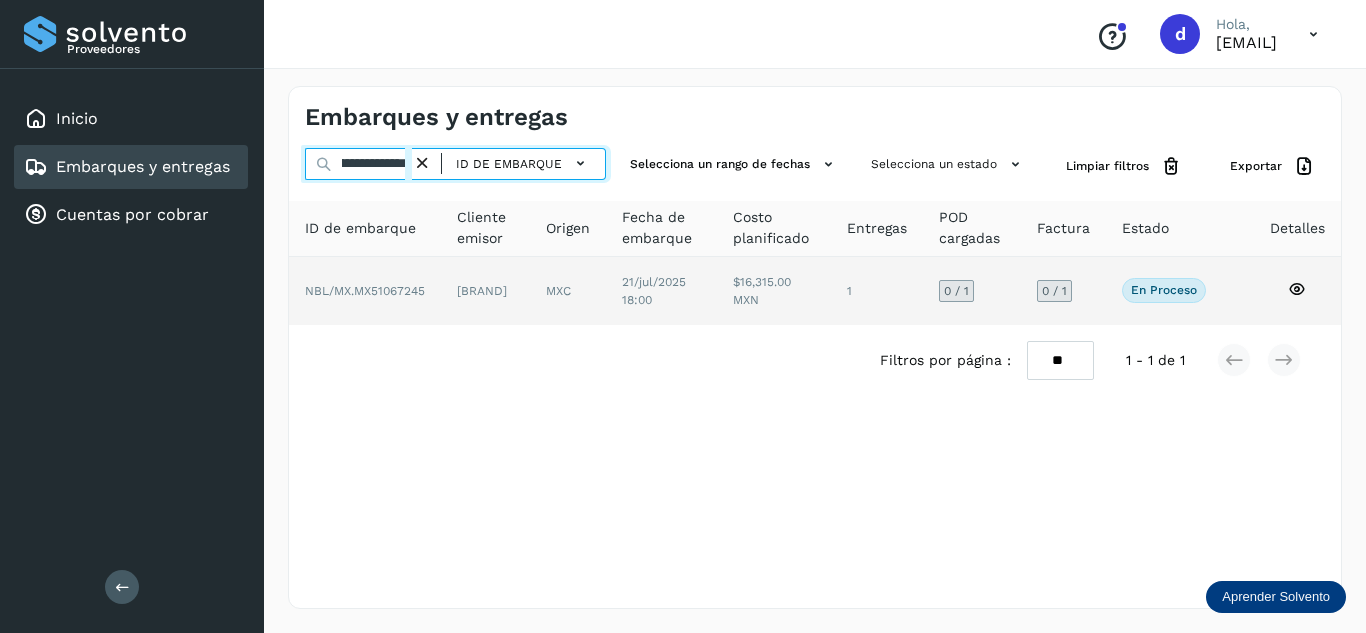 type on "**********" 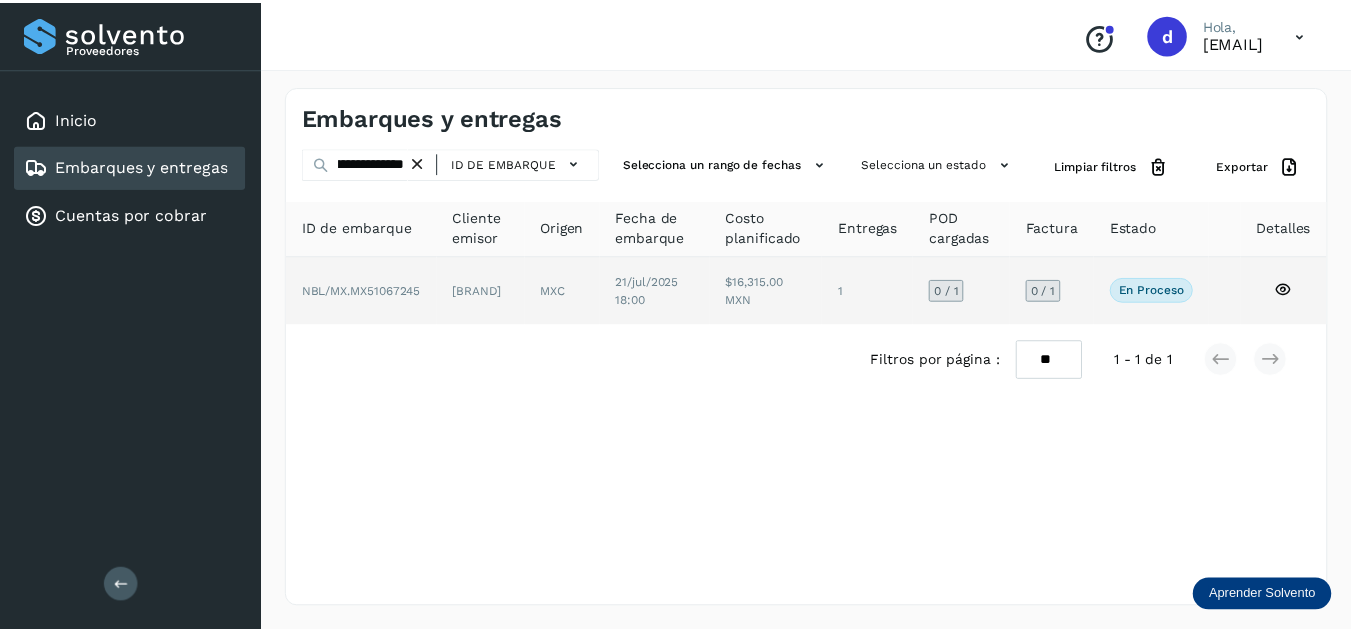 scroll, scrollTop: 0, scrollLeft: 0, axis: both 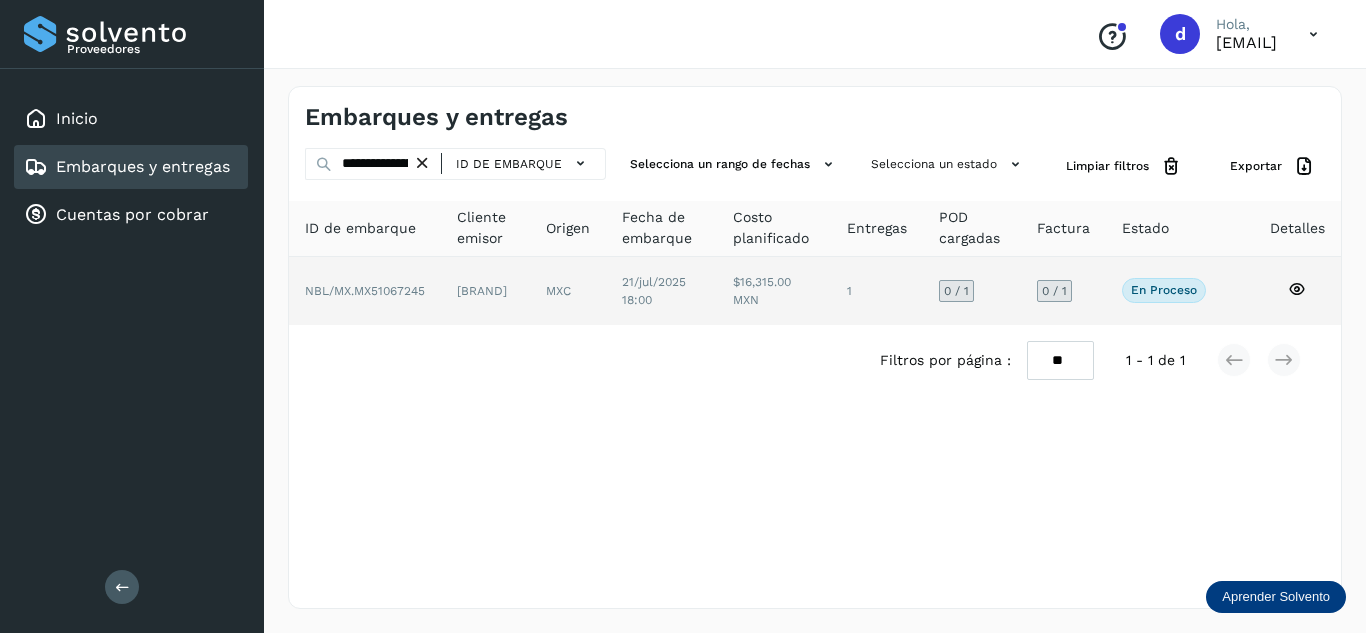 click 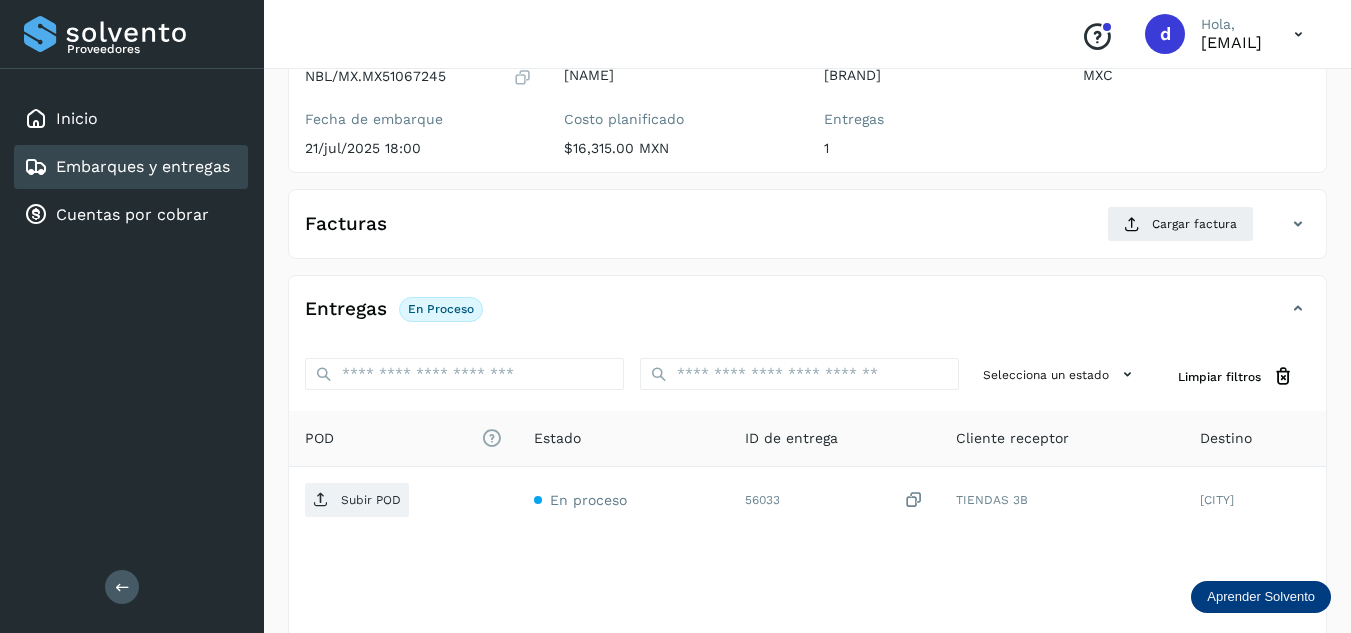 scroll, scrollTop: 300, scrollLeft: 0, axis: vertical 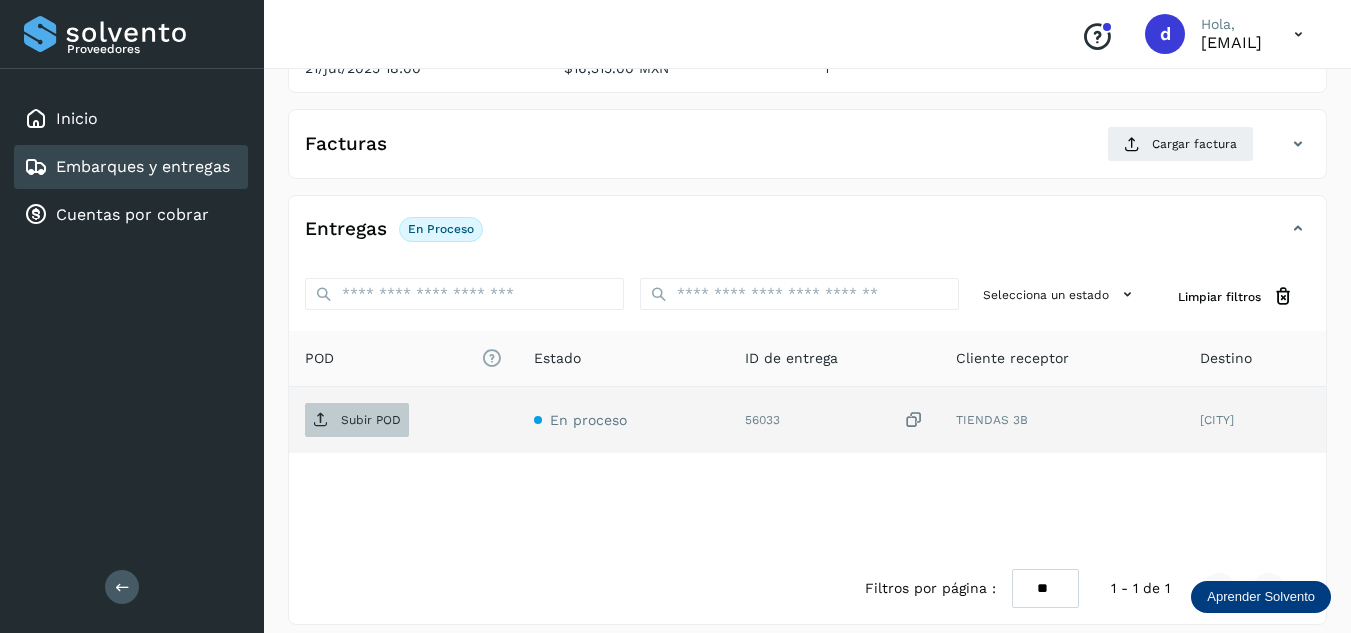 click on "Subir POD" at bounding box center [371, 420] 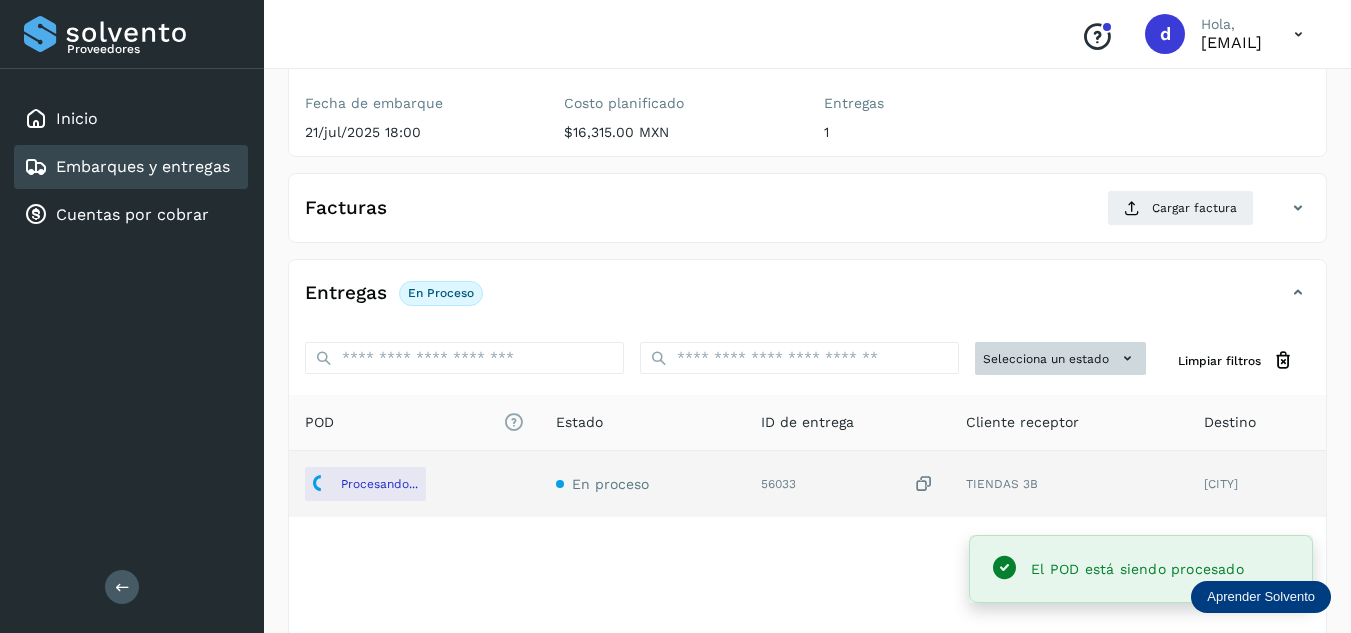 scroll, scrollTop: 200, scrollLeft: 0, axis: vertical 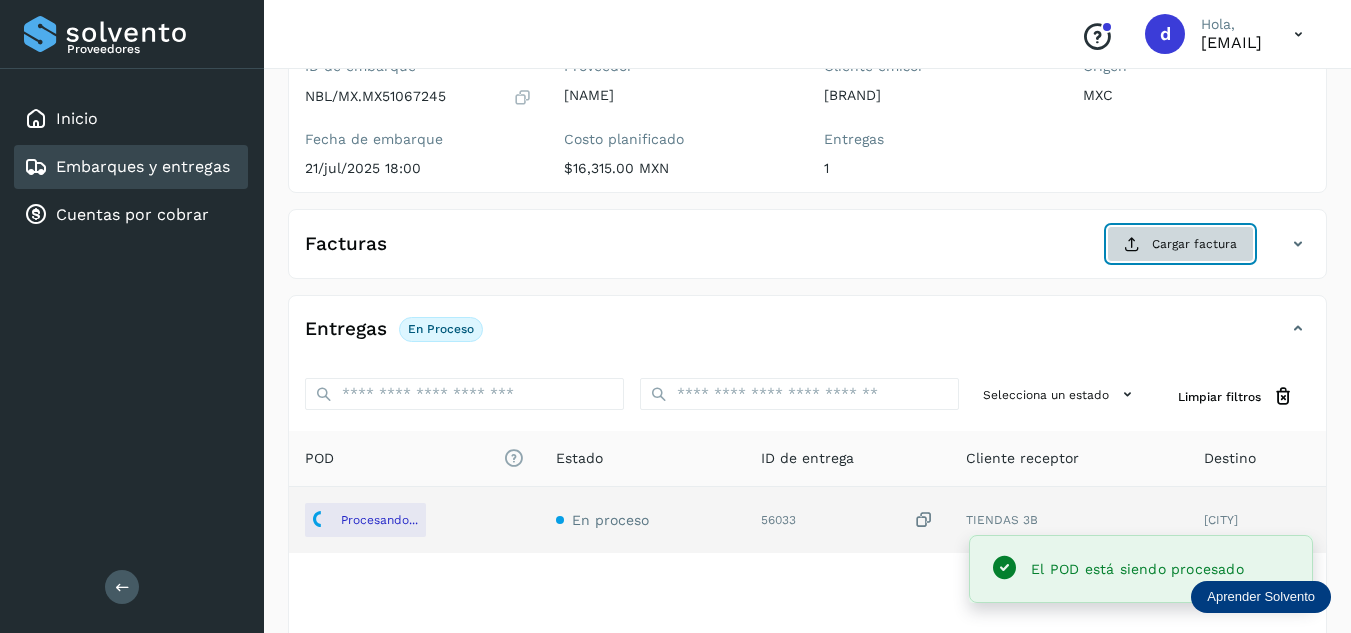 click on "Cargar factura" at bounding box center (1180, 244) 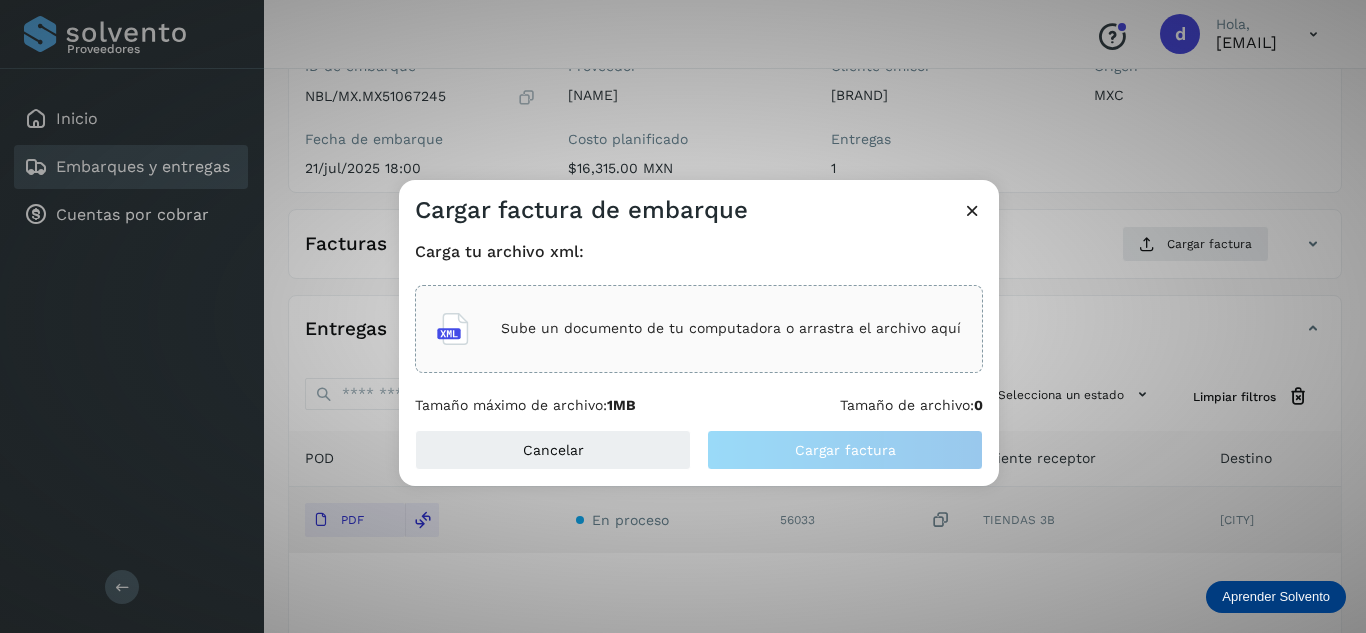 click on "Sube un documento de tu computadora o arrastra el archivo aquí" at bounding box center (731, 328) 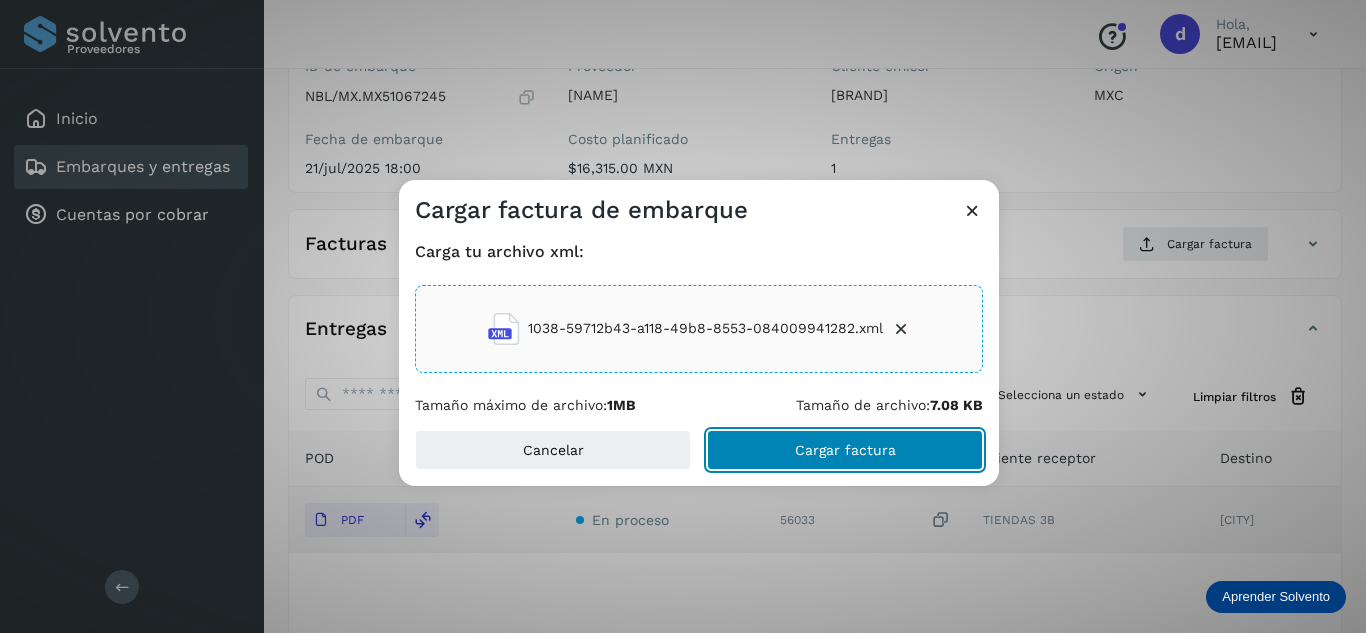 click on "Cargar factura" 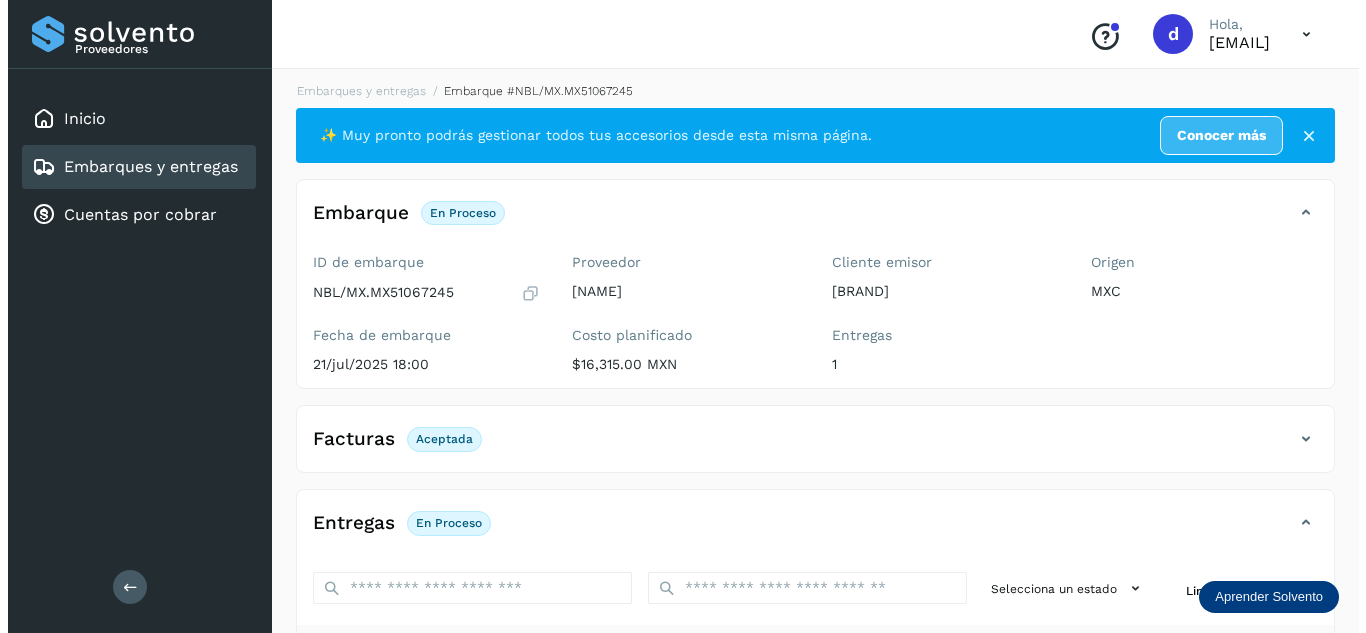scroll, scrollTop: 0, scrollLeft: 0, axis: both 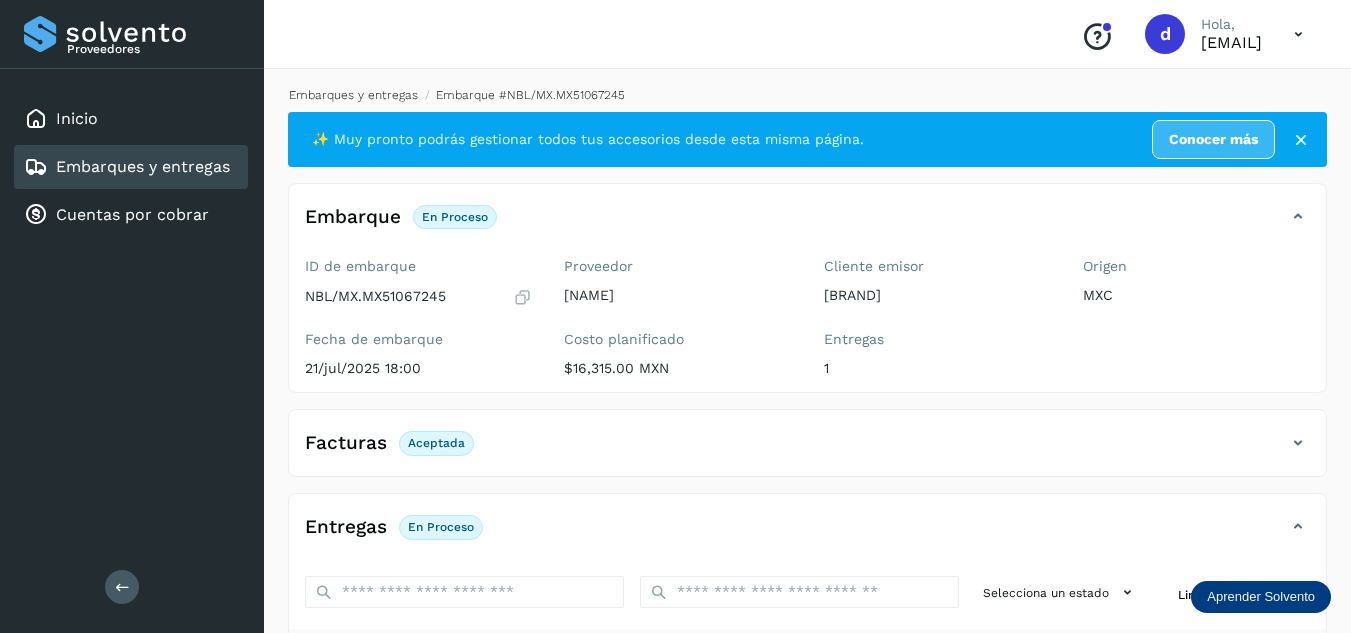 click on "Embarques y entregas" at bounding box center (353, 95) 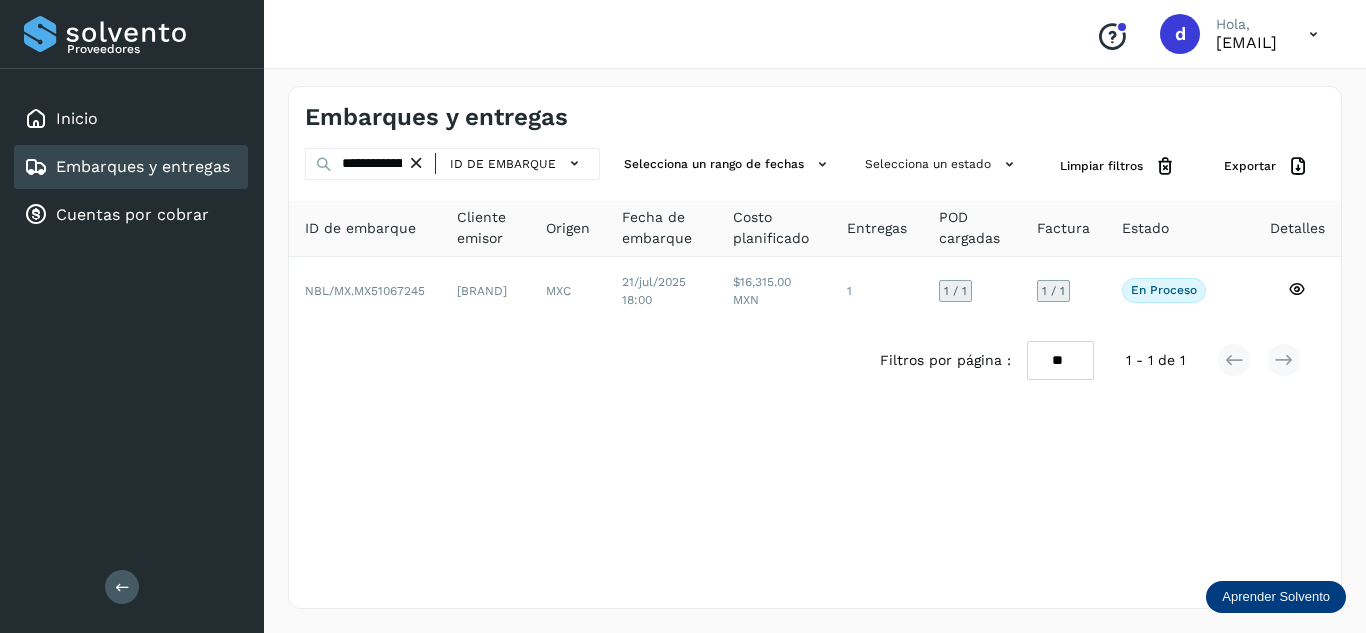 click at bounding box center (416, 163) 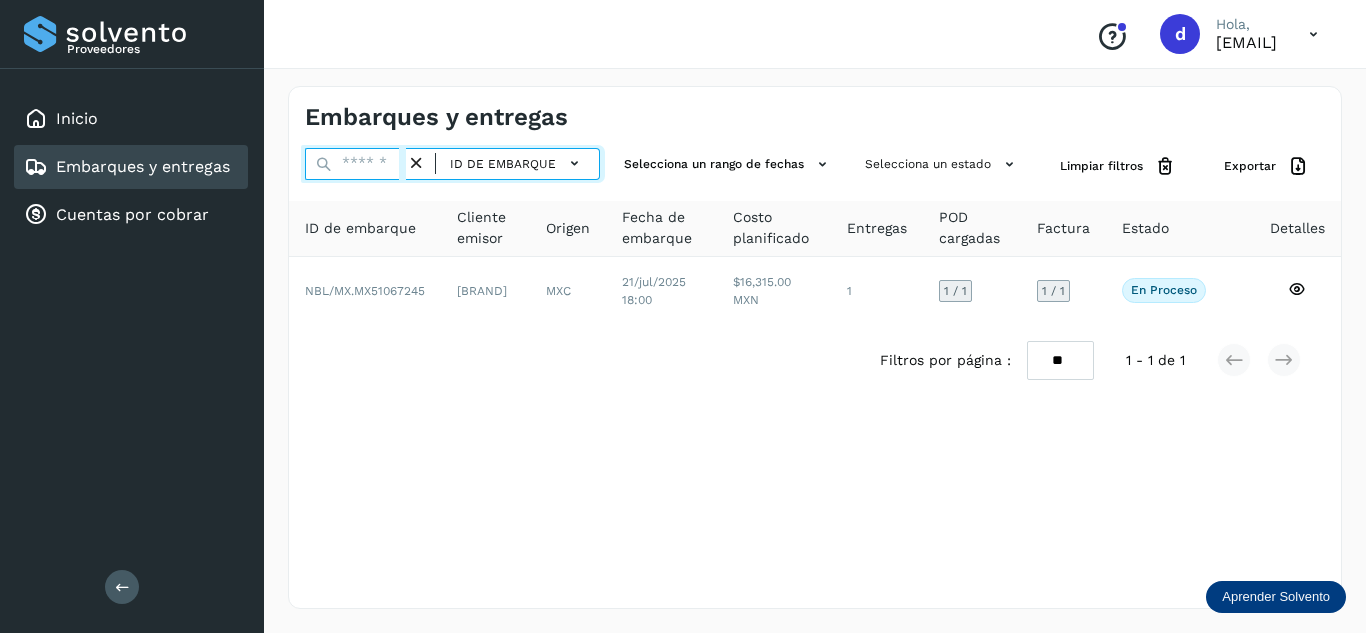 click at bounding box center [355, 164] 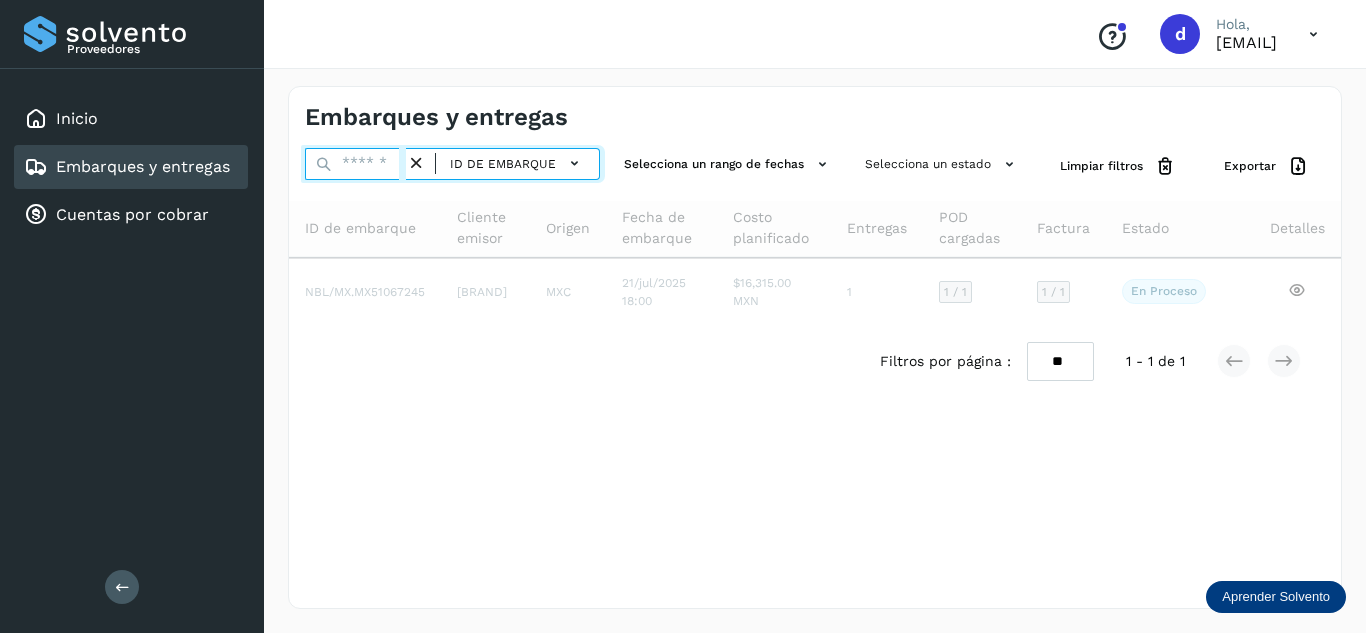 paste on "**********" 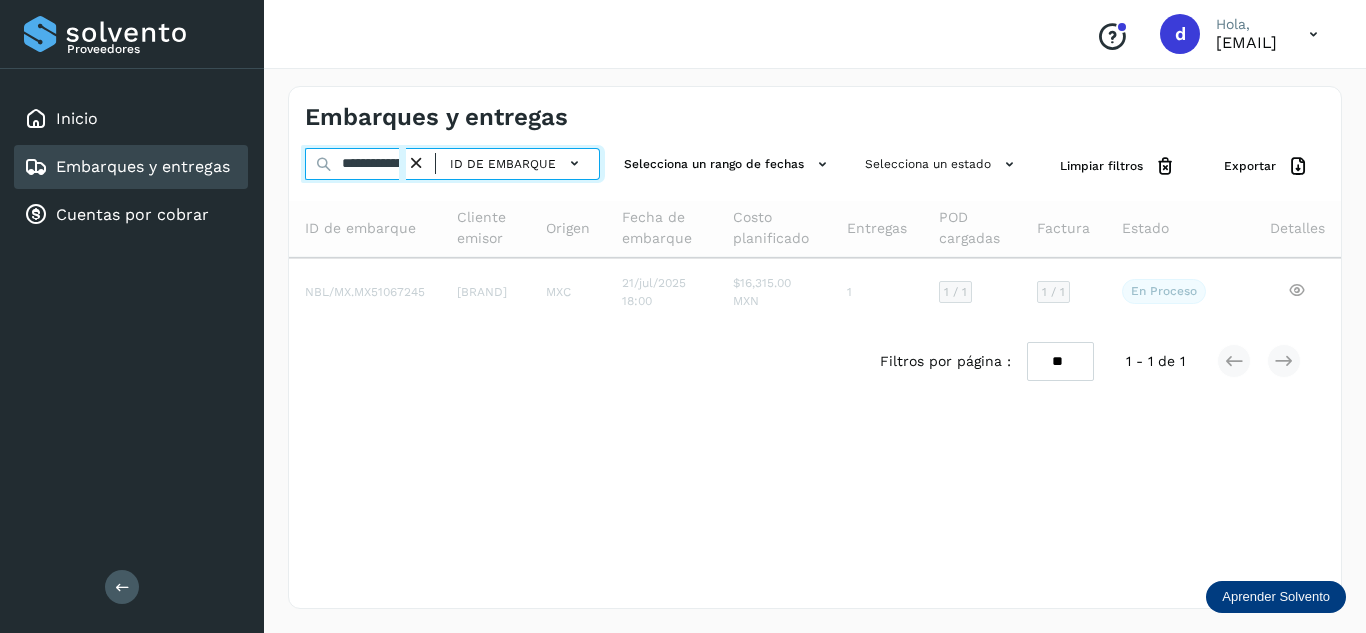 scroll, scrollTop: 0, scrollLeft: 77, axis: horizontal 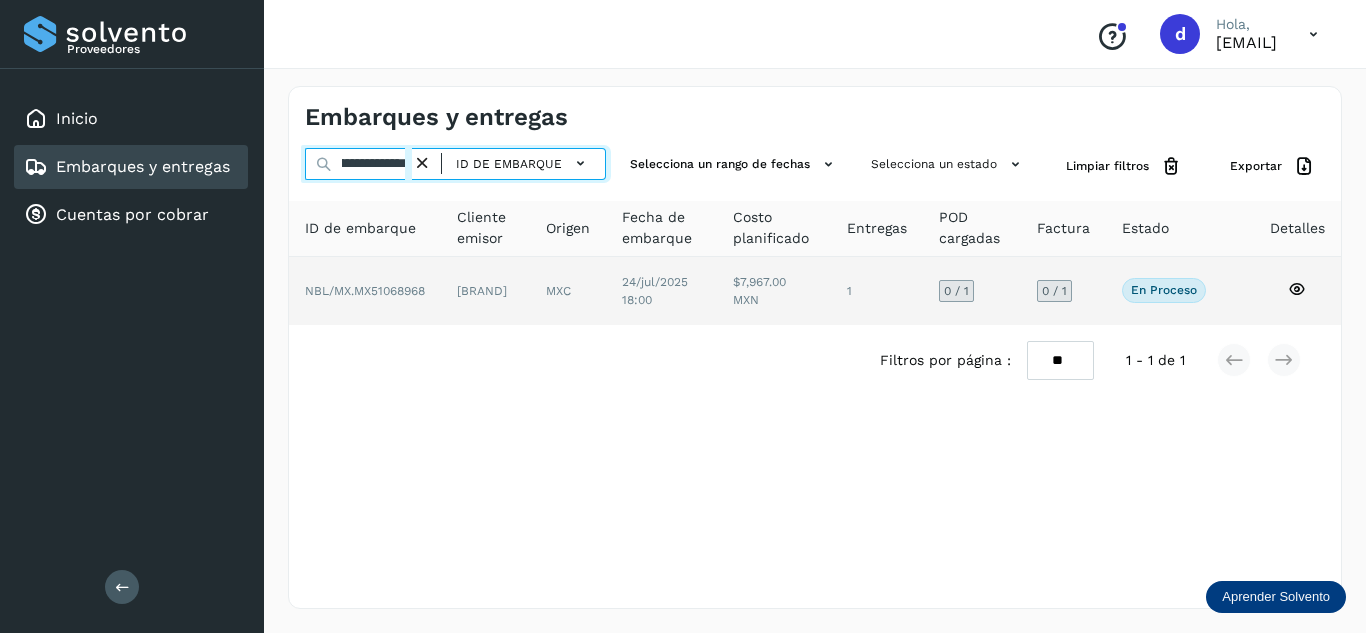 type on "**********" 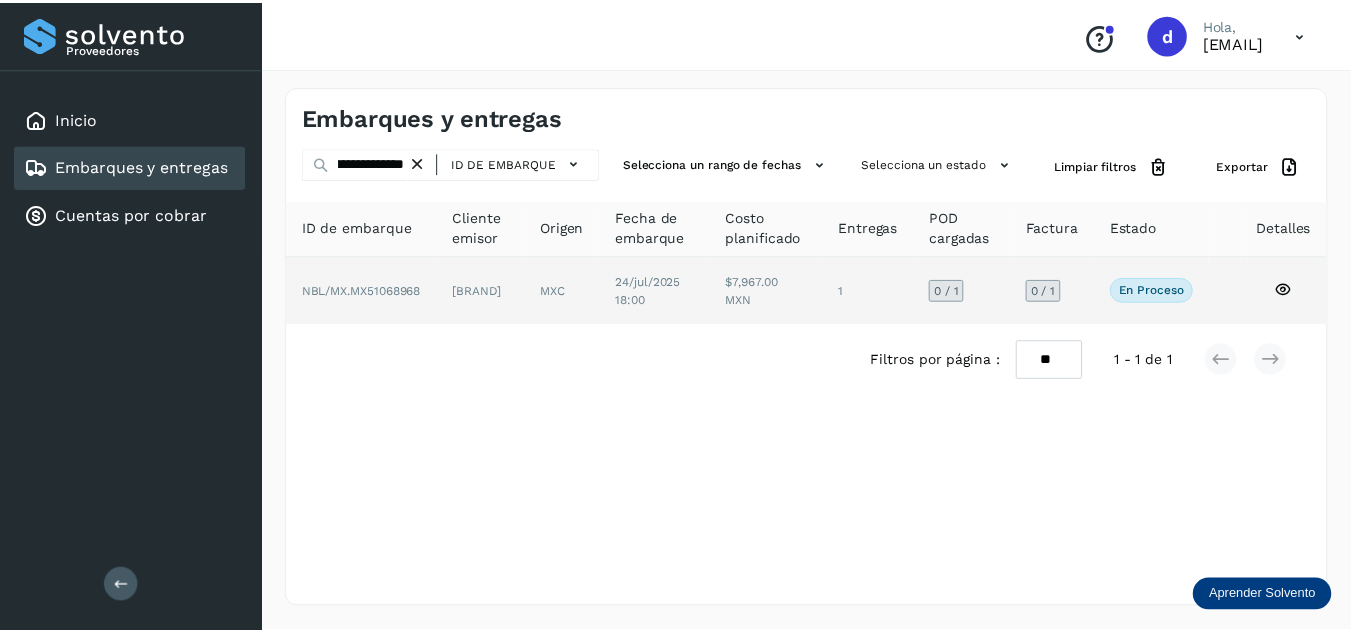 scroll, scrollTop: 0, scrollLeft: 0, axis: both 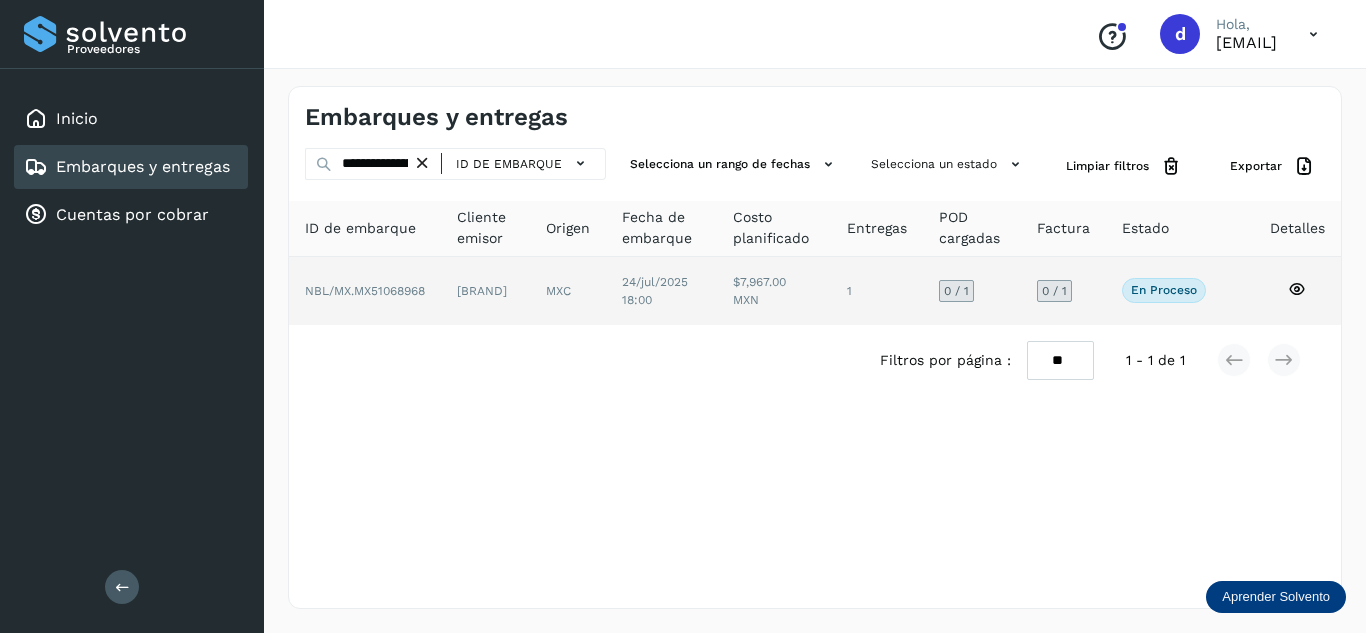 click 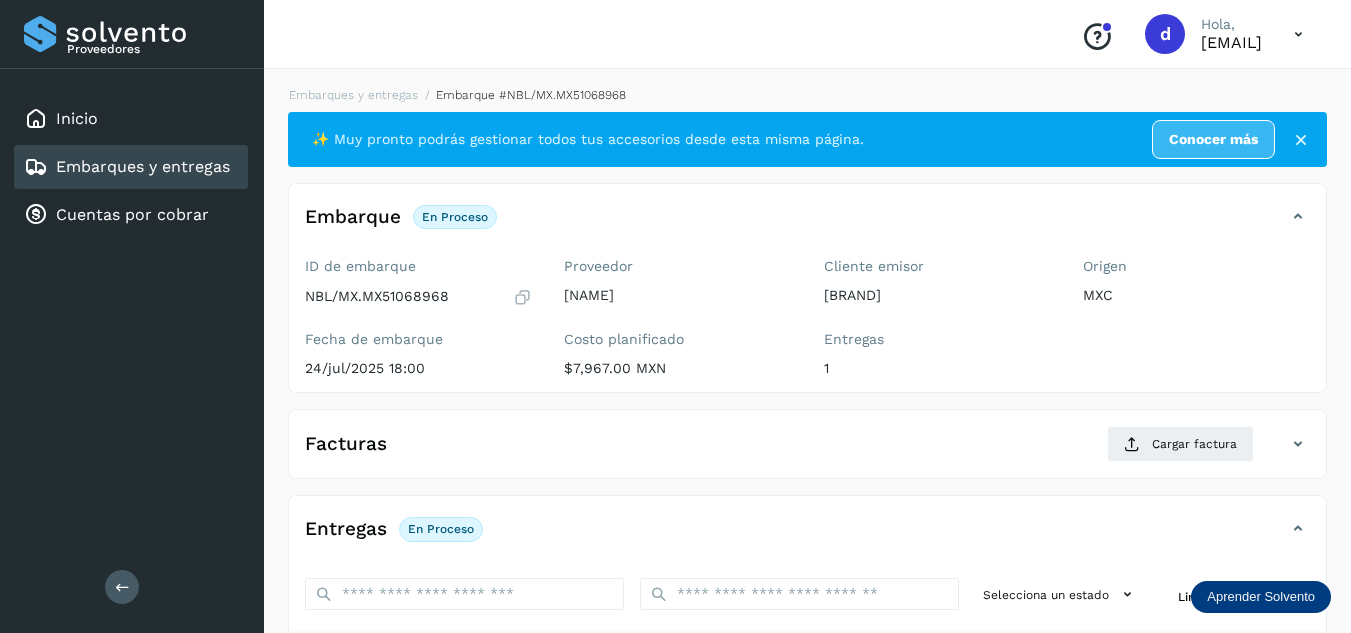 scroll, scrollTop: 200, scrollLeft: 0, axis: vertical 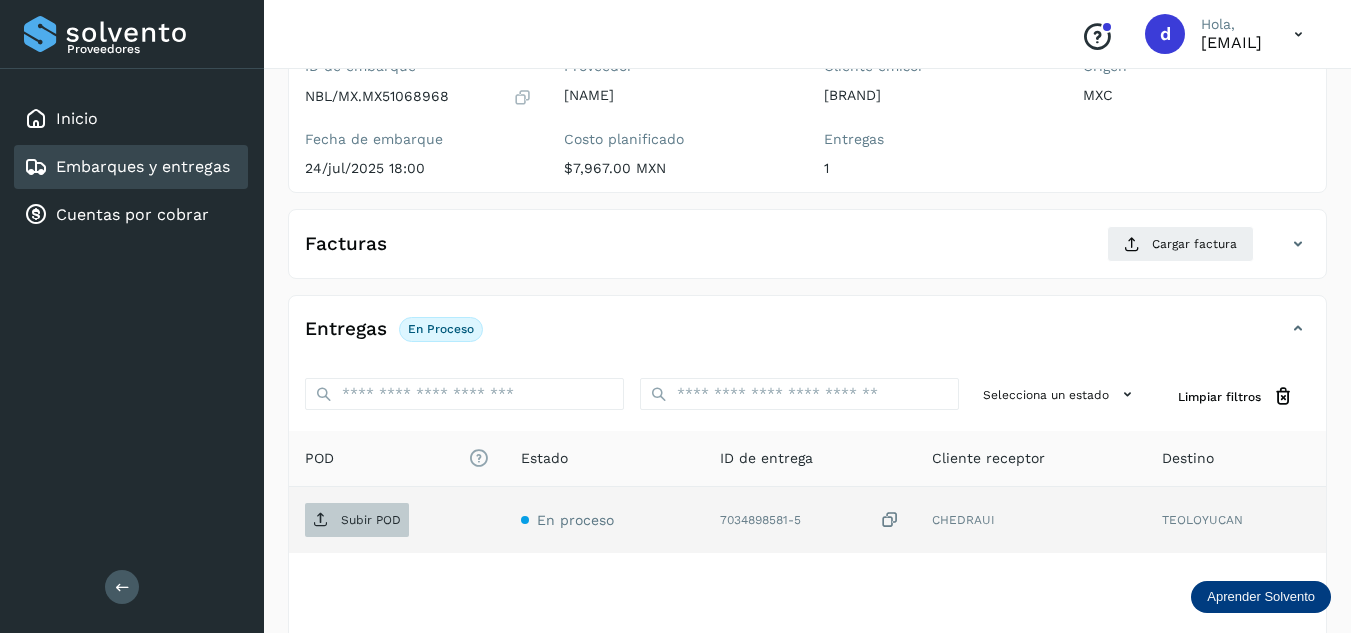 click on "Subir POD" at bounding box center (371, 520) 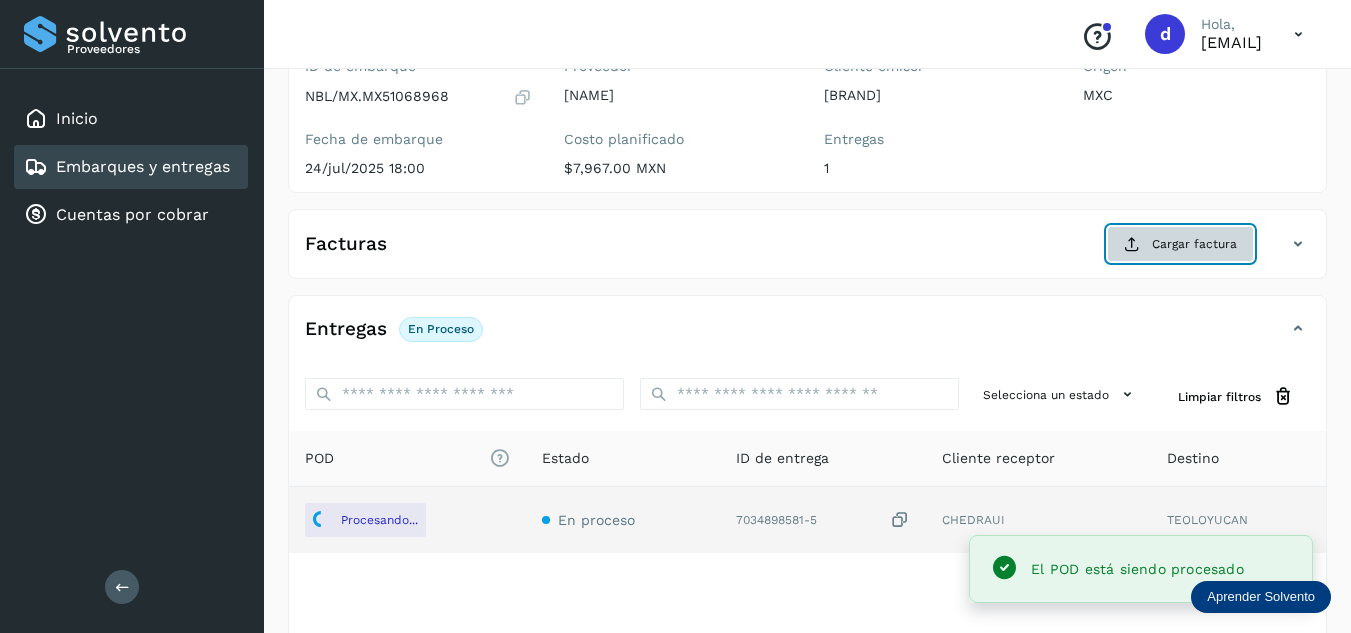 click on "Cargar factura" 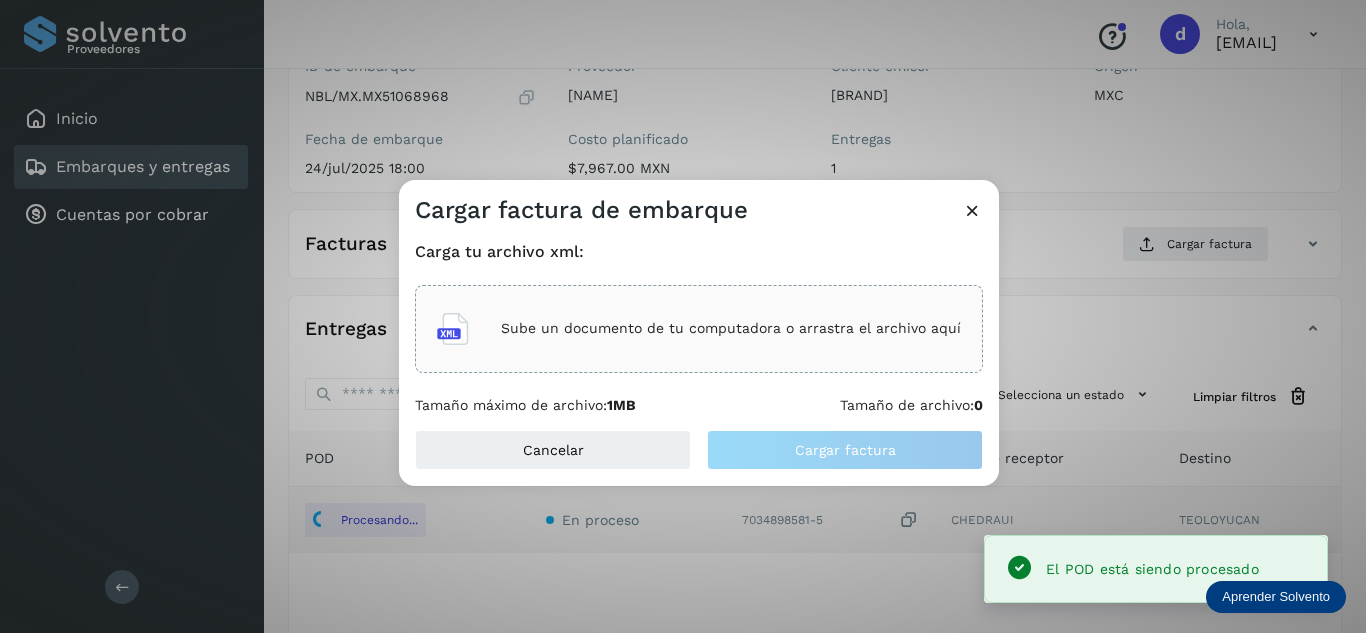click on "Sube un documento de tu computadora o arrastra el archivo aquí" at bounding box center [731, 328] 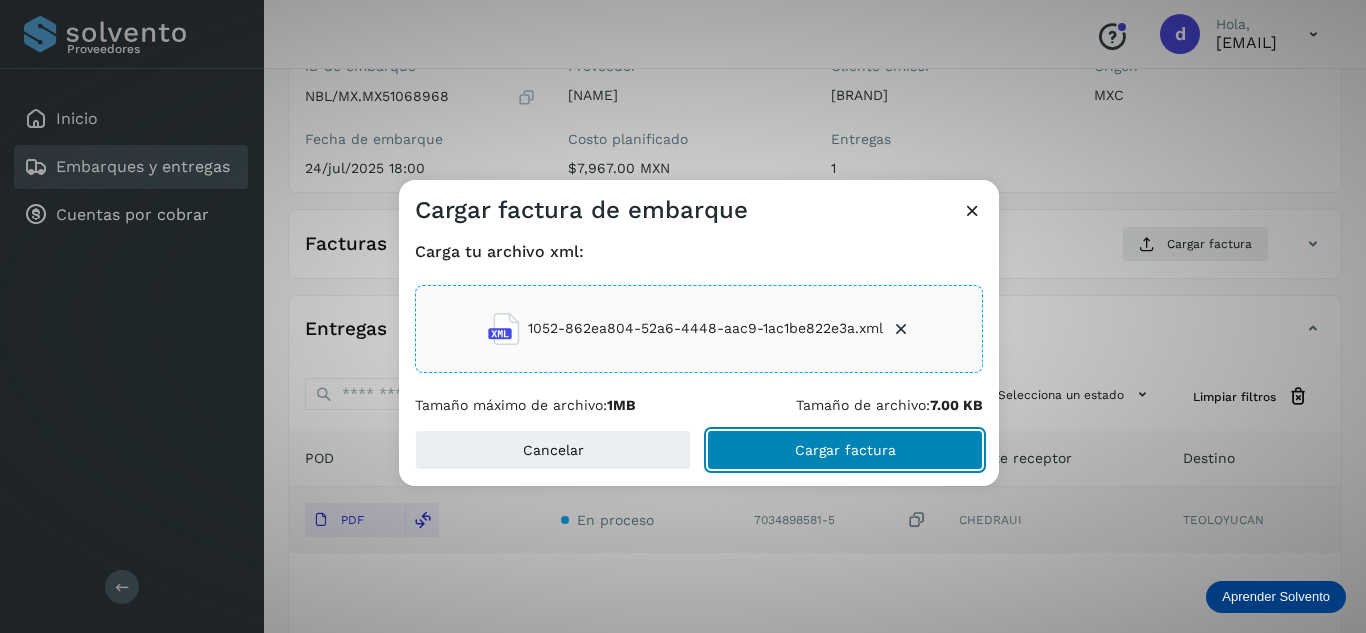 click on "Cargar factura" 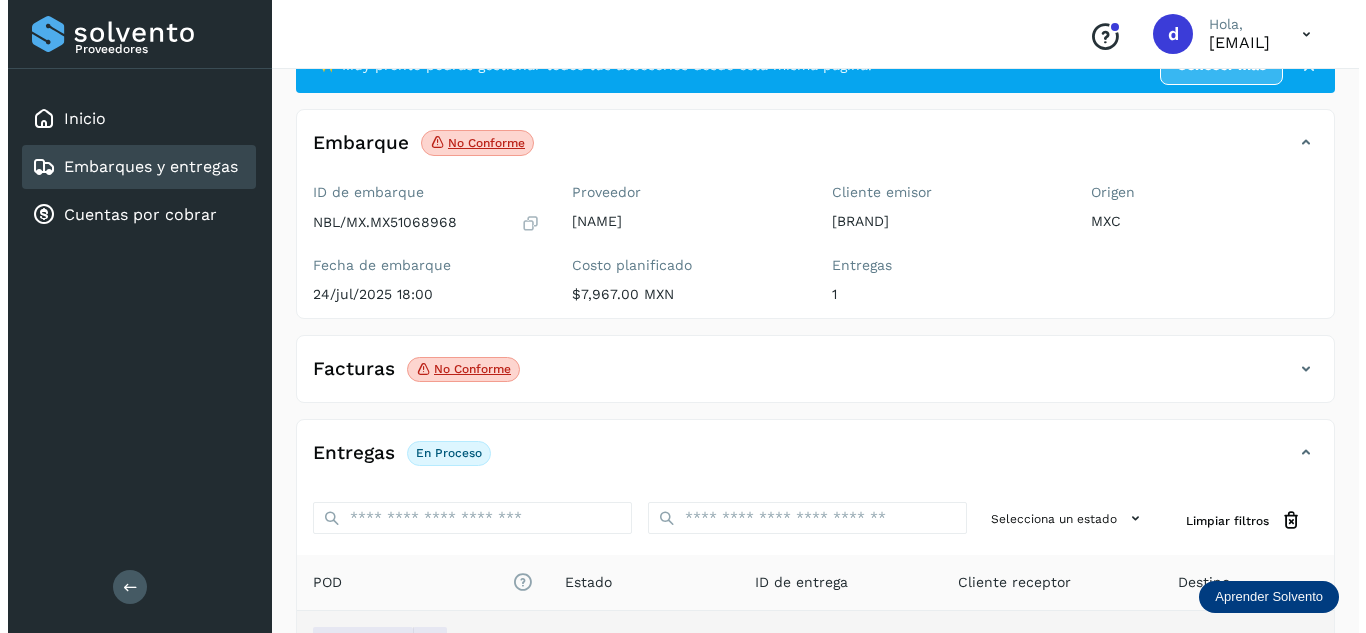 scroll, scrollTop: 0, scrollLeft: 0, axis: both 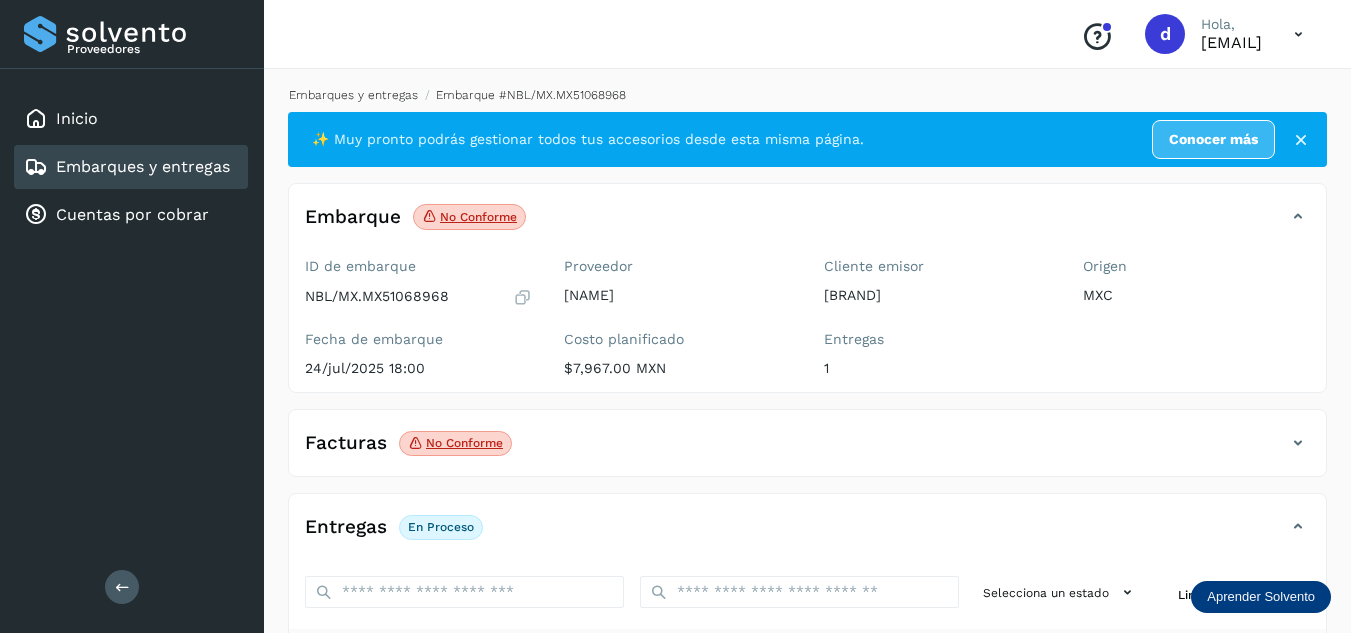 click on "Embarques y entregas" at bounding box center [353, 95] 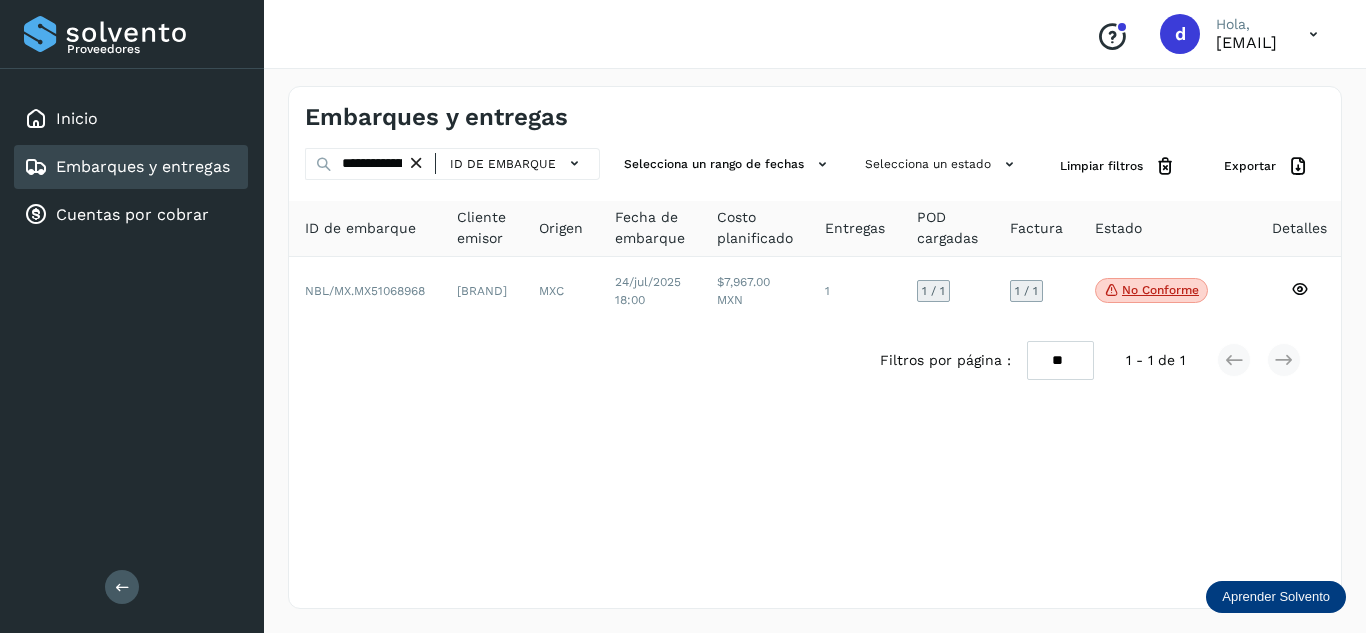 click at bounding box center (416, 163) 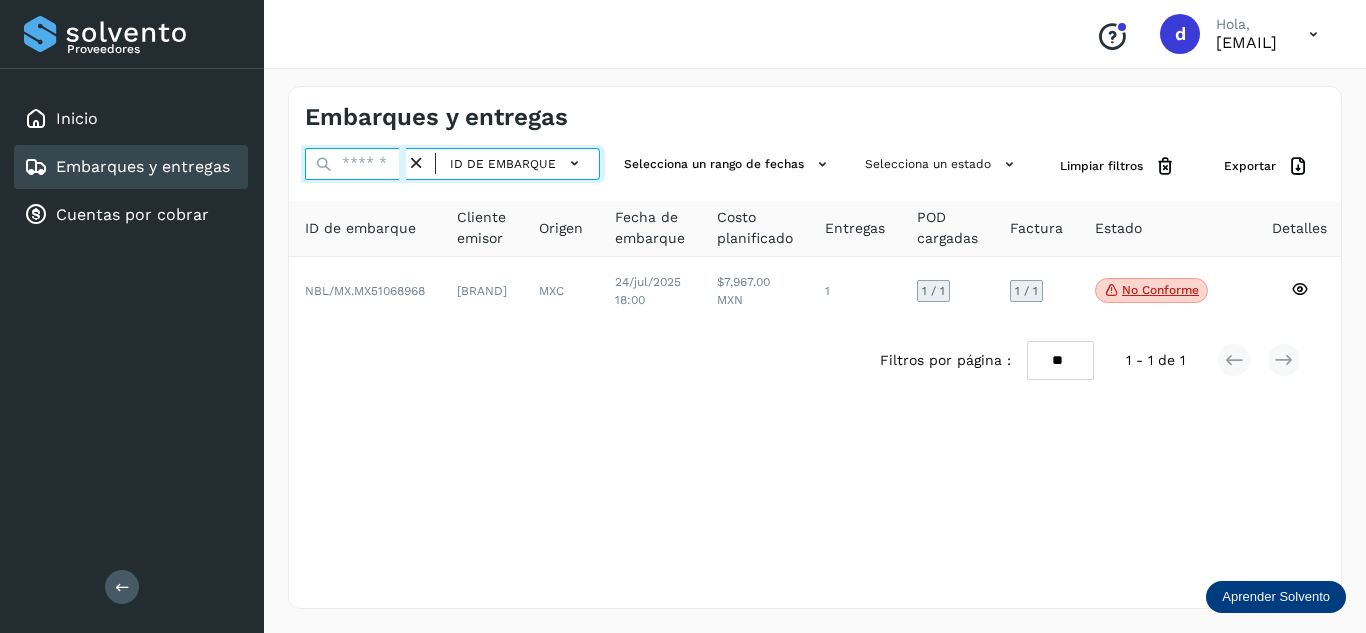 click at bounding box center (355, 164) 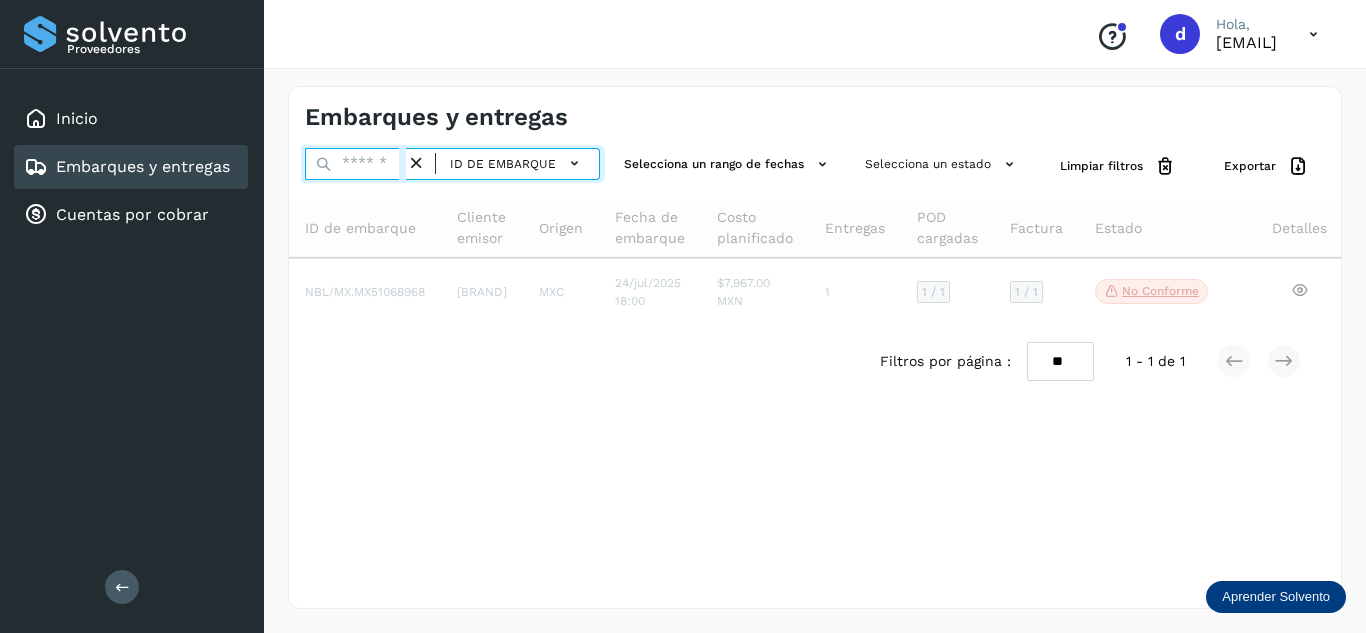 paste on "**********" 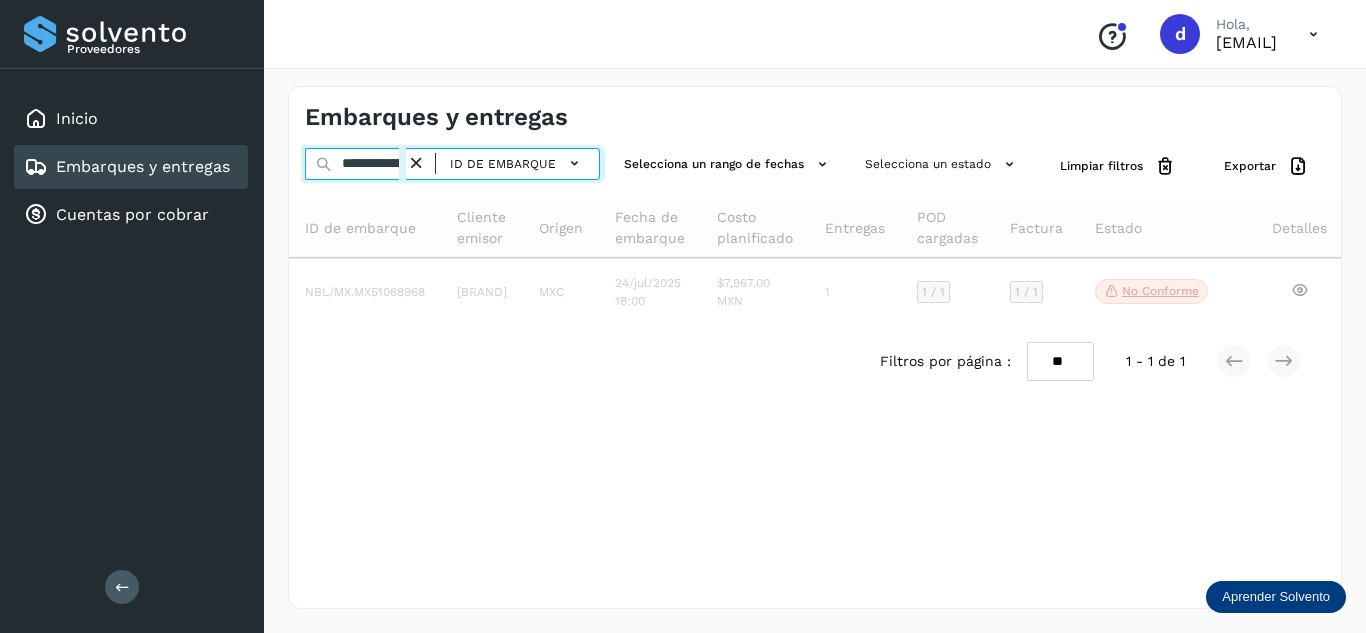 scroll, scrollTop: 0, scrollLeft: 77, axis: horizontal 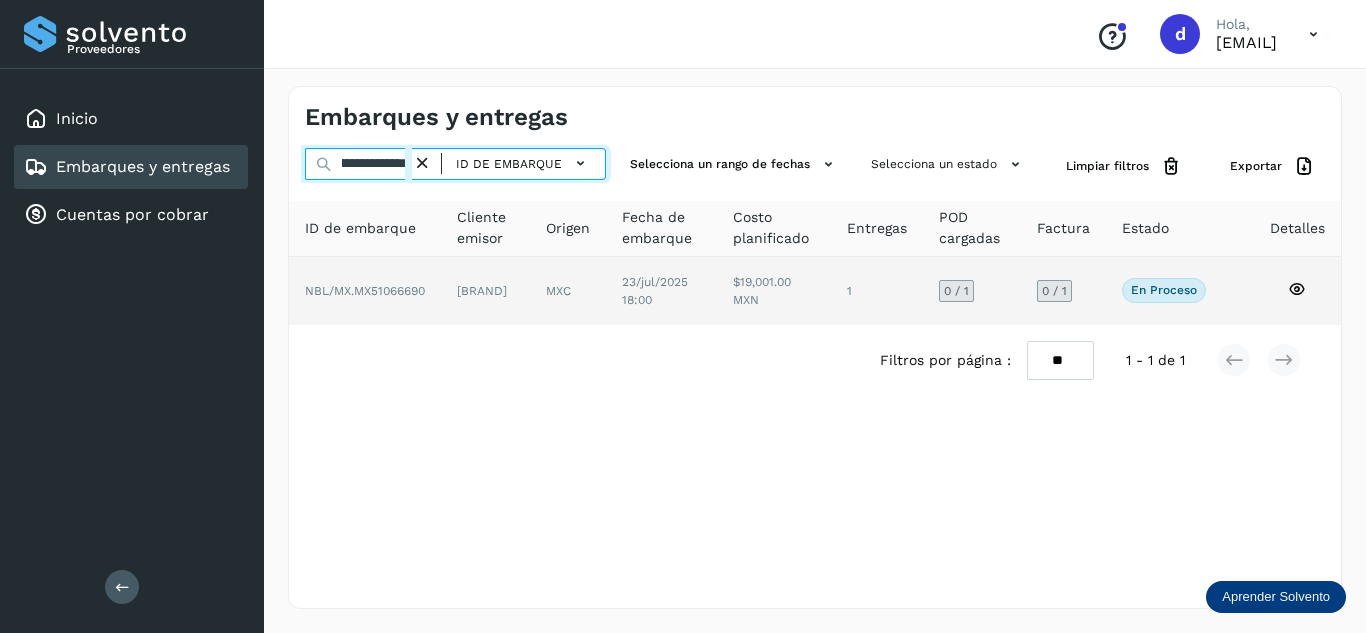 type on "**********" 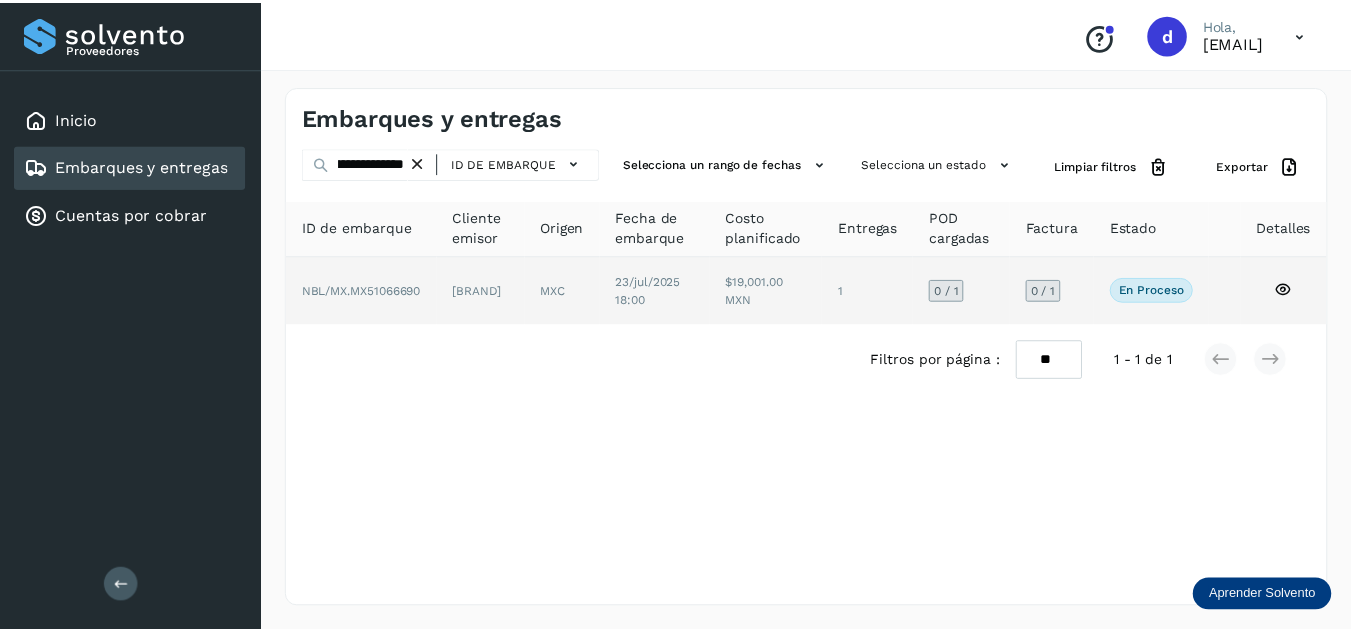 scroll, scrollTop: 0, scrollLeft: 0, axis: both 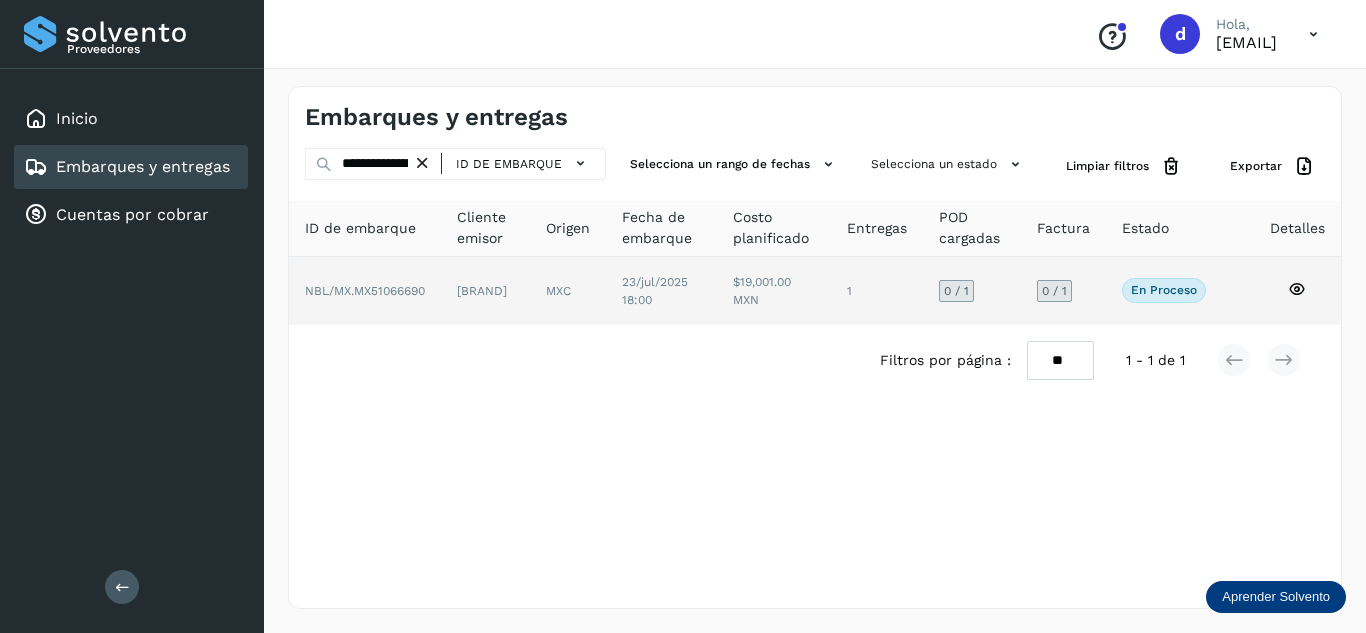 click 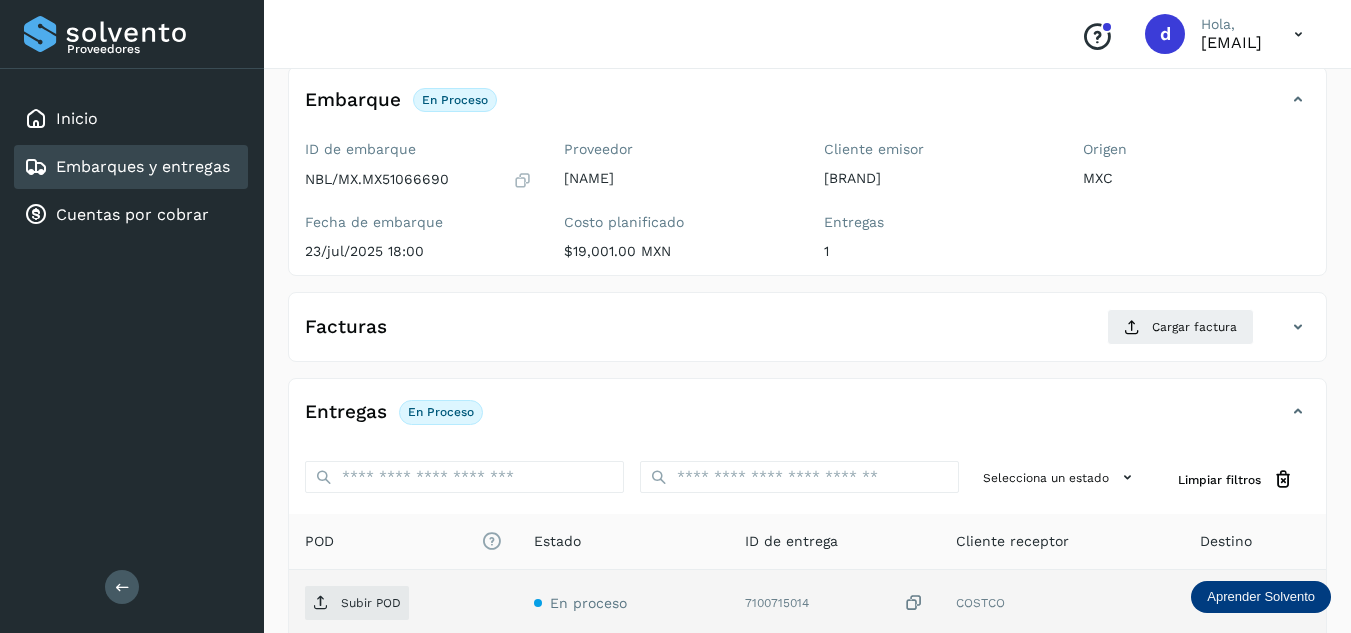 scroll, scrollTop: 300, scrollLeft: 0, axis: vertical 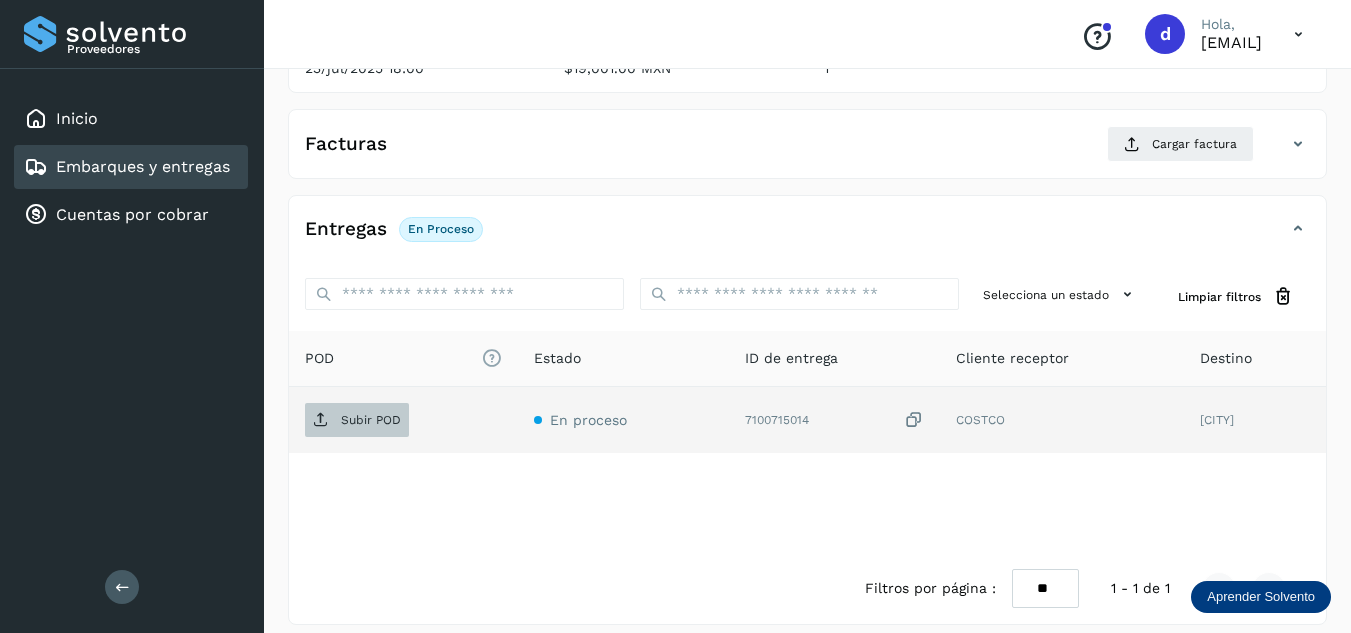 click on "Subir POD" at bounding box center (371, 420) 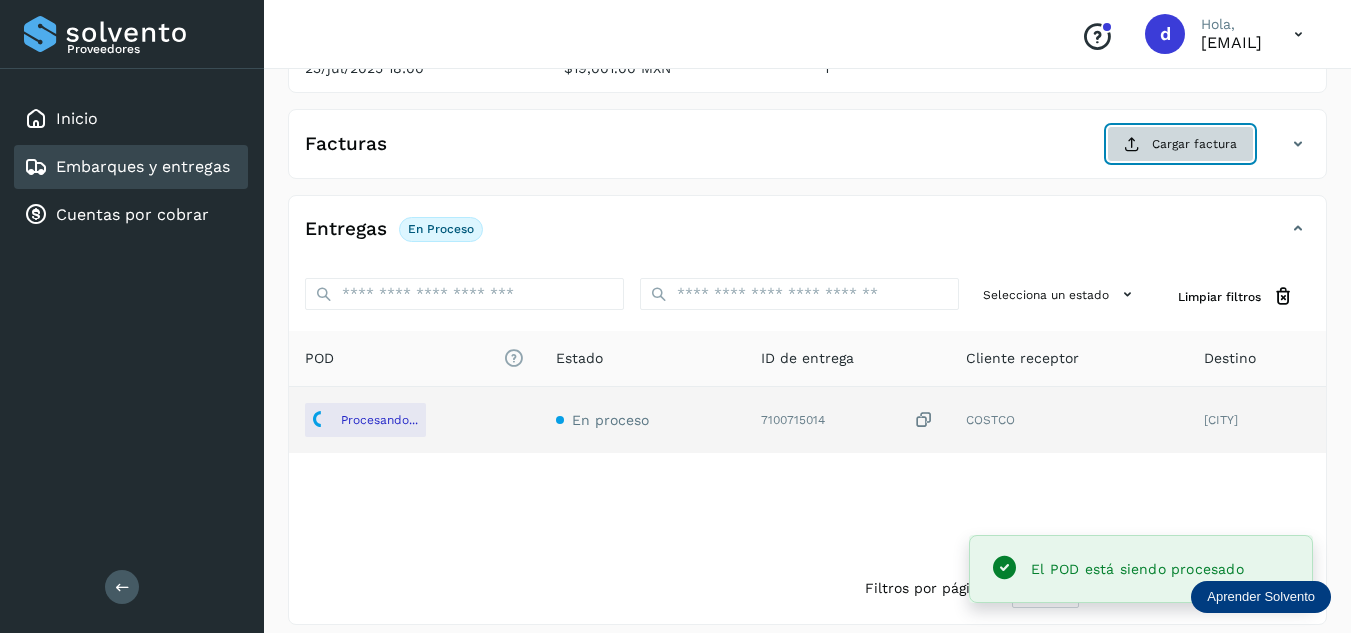 click on "Cargar factura" 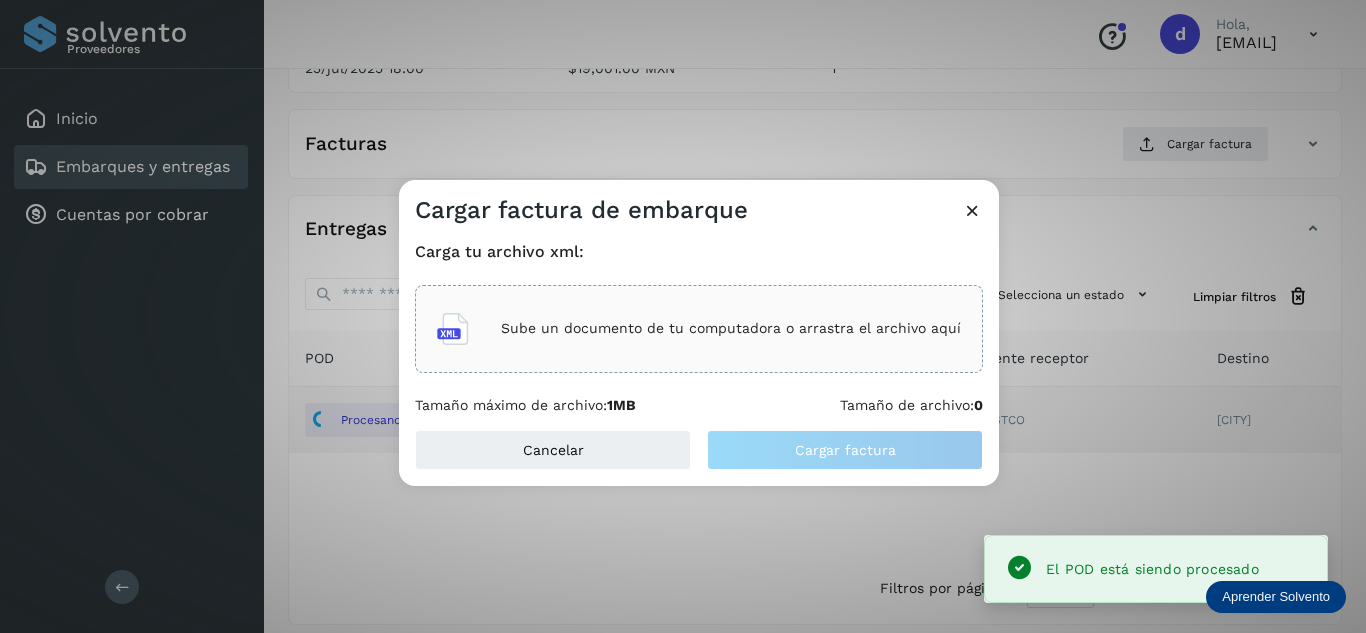 click on "Hola, [EMAIL] Embarques y entregas Embarque #[ID] ✨ Muy pronto podrás gestionar todos tus accesorios desde esta misma página. Conocer más Embarque En proceso
Verifica el estado de la factura o entregas asociadas a este embarque
ID de embarque #[ID] Fecha de embarque [DATE] [TIME] Proveedor [PROVIDER] Costo planificado  $[PRICE] MXN  Cliente emisor [CLIENT] Entregas [NUMBER] Origen [ORIGIN] Facturas Cargar factura Aún no has subido ninguna factura Cargar factura de embarque Carga tu archivo xml: Sube un documento de tu computadora o arrastra el archivo aquí Tamaño máximo de archivo:  1MB Tamaño de archivo:  0 Cancelar Cargar factura Entregas En proceso Selecciona un estado Limpiar filtros POD
El tamaño máximo de archivo es de 20 Mb. **" 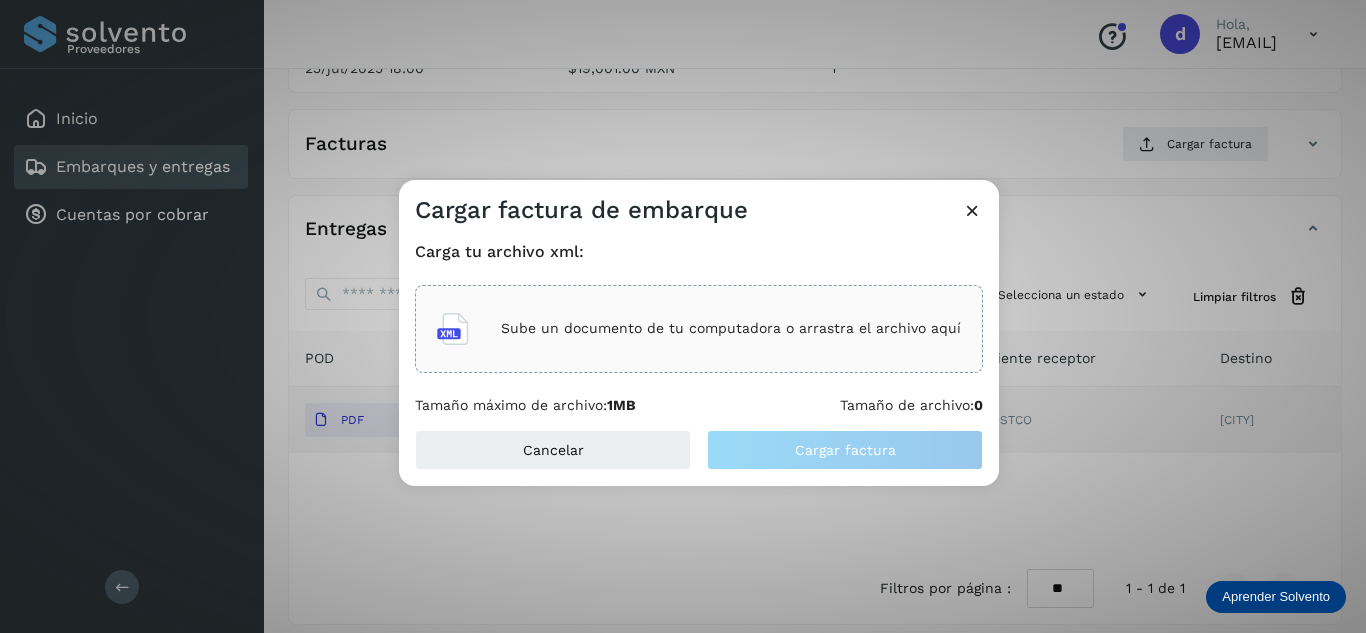 click on "Sube un documento de tu computadora o arrastra el archivo aquí" at bounding box center [731, 328] 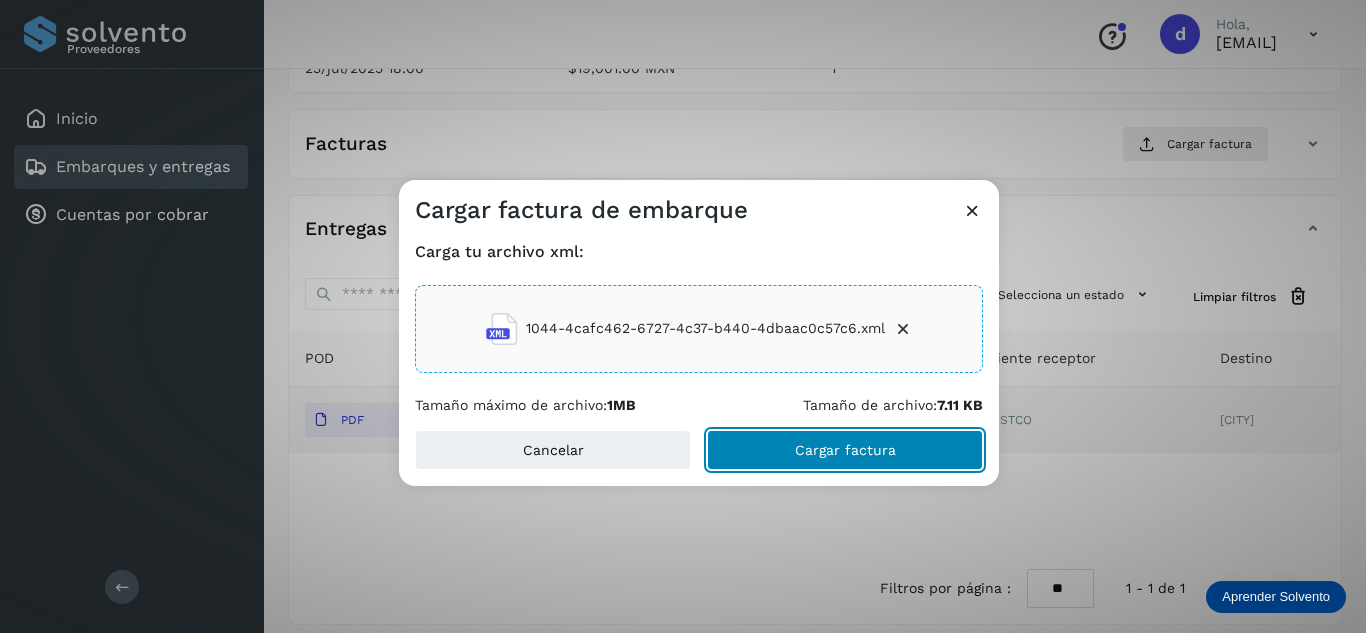 click on "Cargar factura" 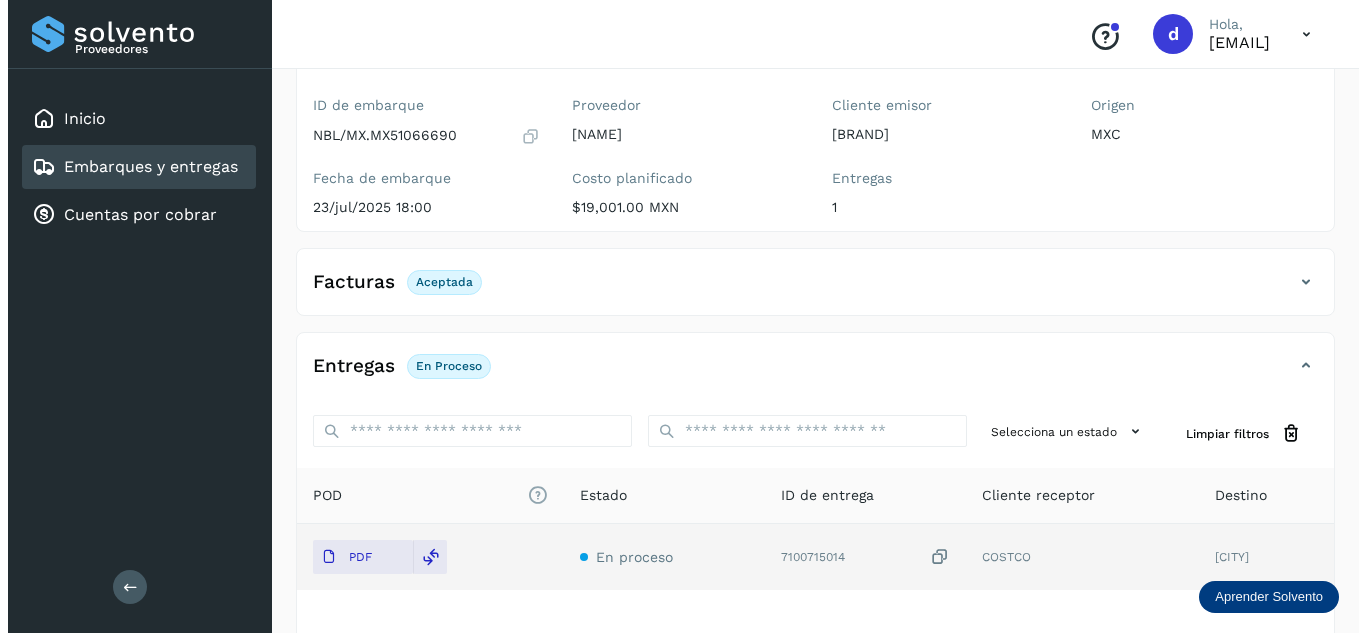 scroll, scrollTop: 0, scrollLeft: 0, axis: both 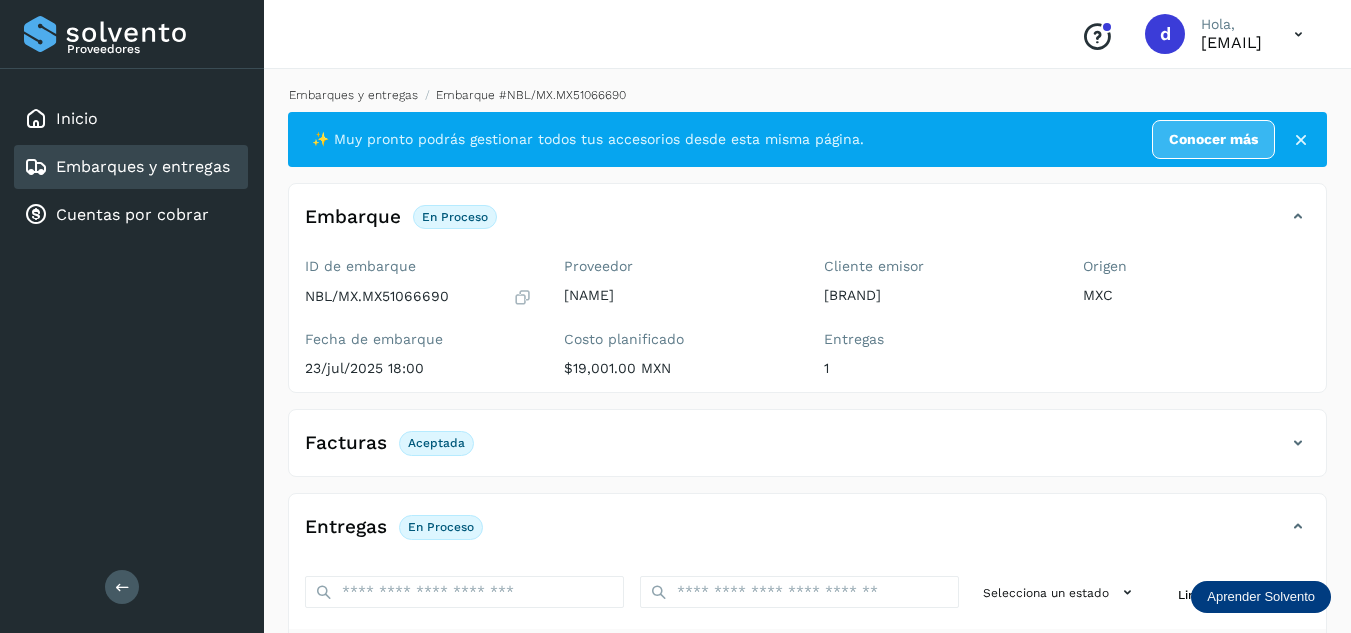 click on "Embarques y entregas" at bounding box center (353, 95) 